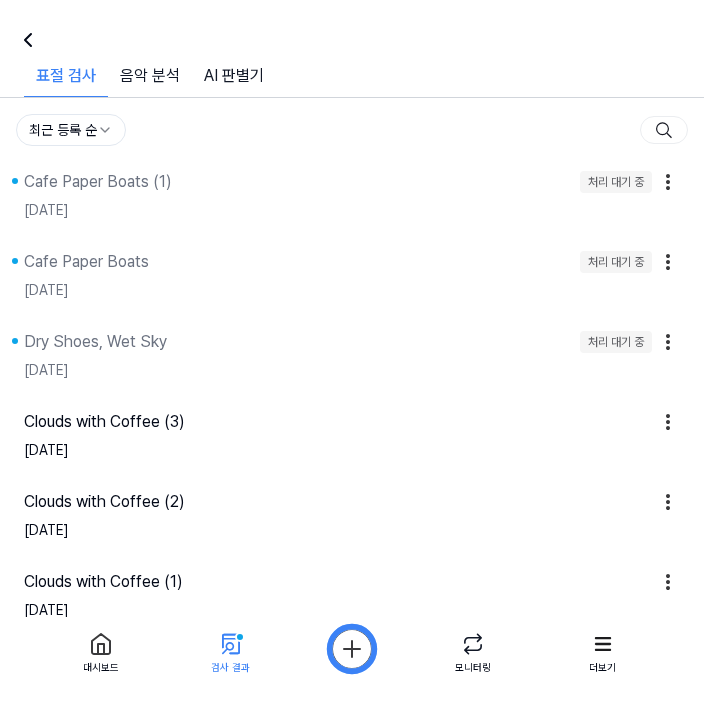 scroll, scrollTop: 0, scrollLeft: 0, axis: both 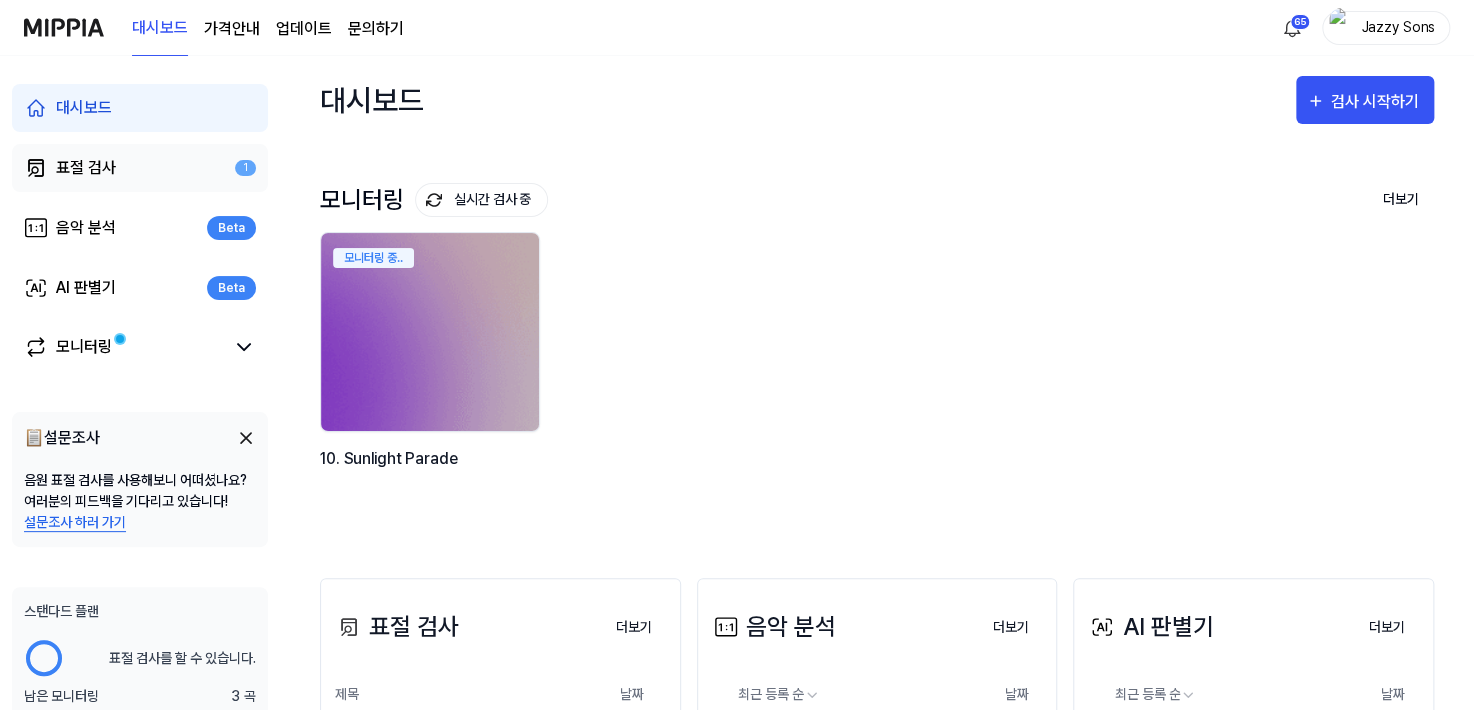 click on "표절 검사" at bounding box center [86, 168] 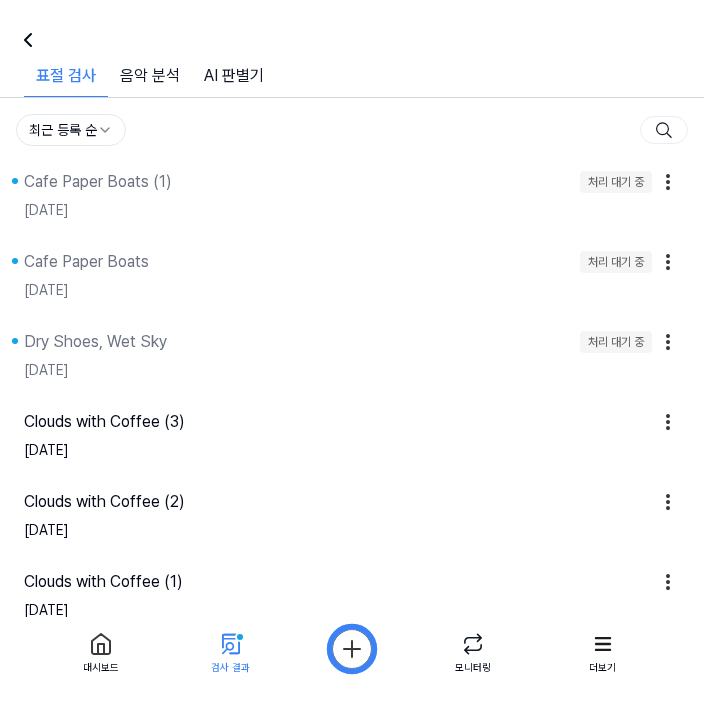 click on "대시보드 가격안내 업데이트 문의하기 65 Jazzy Sons 대시보드 표절 검사 1 음악 분석 Beta AI 판별기 Beta 모니터링 📋  설문조사 음원 표절 검사를 사용해보니 어떠셨나요? 여러분의 피드백을 기다리고 있습니다!  설문조사 하러 가기 스탠다드    플랜 표절 검사를 할 수 있습니다. 남은 모니터링 3   곡 더 보기 표절 검사 표절 검사 표절 검사 음악 분석 AI 판별기 즐겨찾기 최근 등록 순 Cafe Paper Boats (1) 처리 대기 중 Inst [DATE] Cafe Paper Boats 처리 대기 중 Inst [DATE] Dry Shoes, Wet Sky 처리 대기 중 Inst [DATE] Clouds with Coffee (3) Inst [DATE] Clouds with Coffee (2) Inst [DATE] Clouds with Coffee (1) Inst [DATE] Clouds with Coffee Inst [DATE] Terrace Breeze Ballad Inst [DATE] Drizzle Morning Swing Inst [DATE] Happy Umbrella Waltz (1) Inst [DATE] Previous 1 2 3 4 5 Next 대시보드 검사 결과 모니터링 더보기" at bounding box center [352, 351] 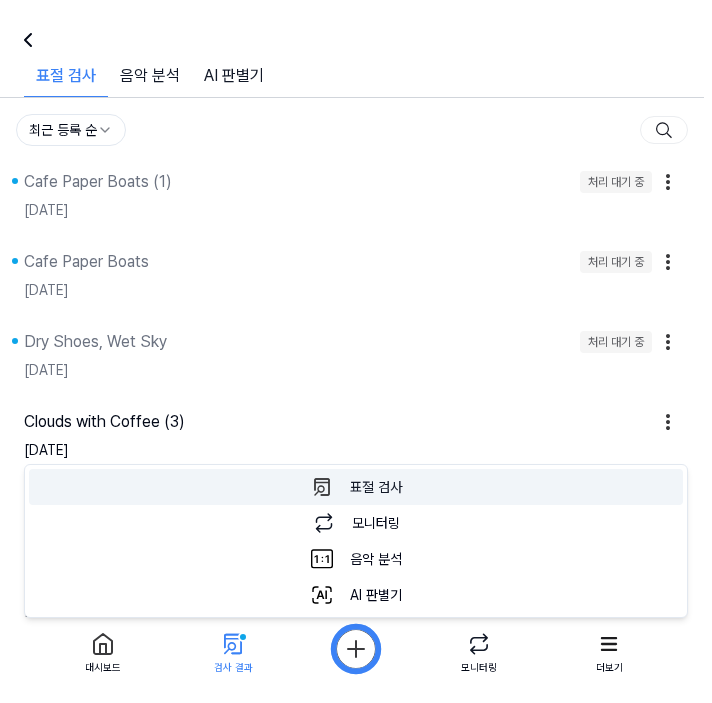 click on "표절 검사 표절 검사를 할 수 있습니다." at bounding box center (356, 487) 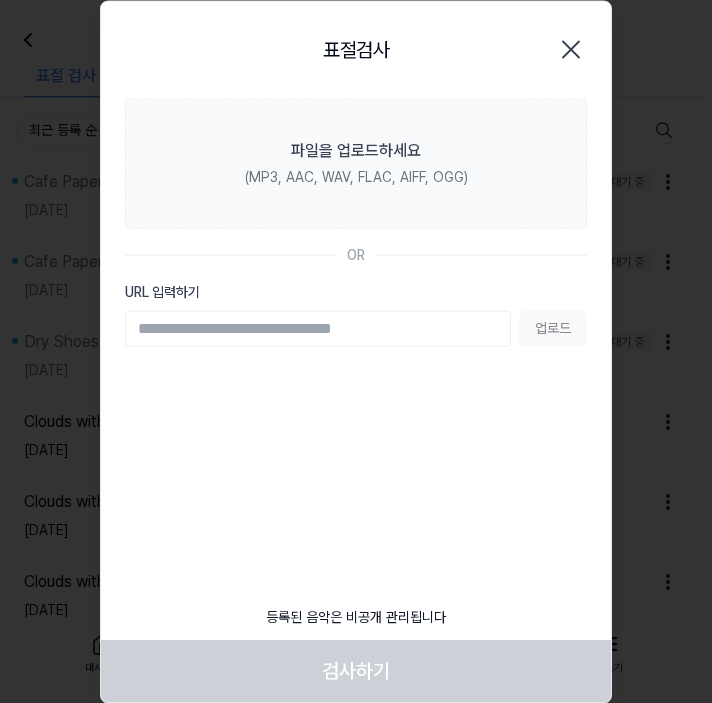 click 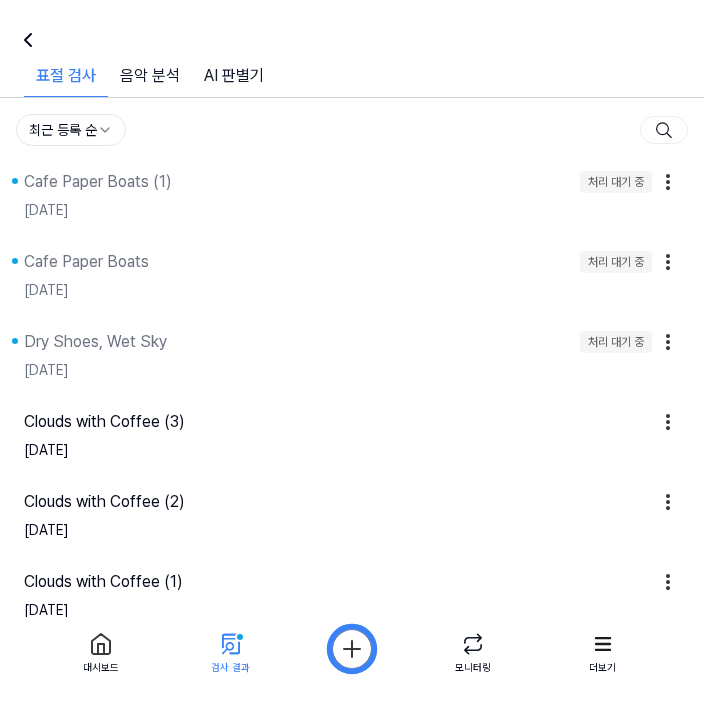 click on "대시보드 가격안내 업데이트 문의하기 65 Jazzy Sons 대시보드 표절 검사 1 음악 분석 Beta AI 판별기 Beta 모니터링 📋  설문조사 음원 표절 검사를 사용해보니 어떠셨나요? 여러분의 피드백을 기다리고 있습니다!  설문조사 하러 가기 스탠다드    플랜 표절 검사를 할 수 있습니다. 남은 모니터링 3   곡 더 보기 표절 검사 표절 검사 표절 검사 음악 분석 AI 판별기 즐겨찾기 최근 등록 순 Cafe Paper Boats (1) 처리 대기 중 Inst 2025.07.12. Cafe Paper Boats 처리 대기 중 Inst 2025.07.12. Dry Shoes, Wet Sky 처리 대기 중 Inst 2025.07.12. Clouds with Coffee (3) Inst 2025.07.12. Clouds with Coffee (2) Inst 2025.07.12. Clouds with Coffee (1) Inst 2025.07.12. Clouds with Coffee Inst 2025.07.11. Terrace Breeze Ballad Inst 2025.07.11. Drizzle Morning Swing Inst 2025.07.11. Happy Umbrella Waltz (1) Inst 2025.07.11. Previous 1 2 3 4 5 Next 대시보드 검사 결과 모니터링 더보기" at bounding box center [352, 351] 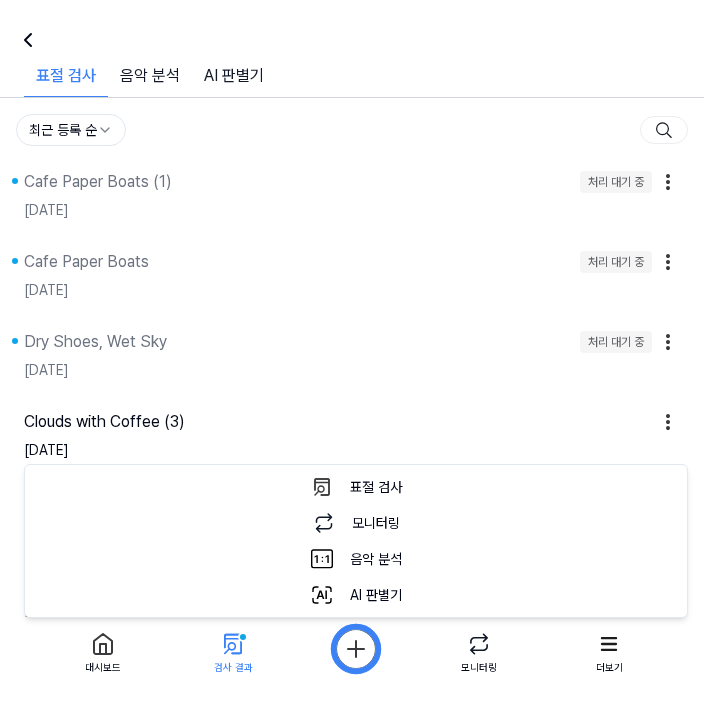 click on "표절 검사 표절 검사를 할 수 있습니다. 모니터링 음악 분석 AI 판별기" at bounding box center (356, 541) 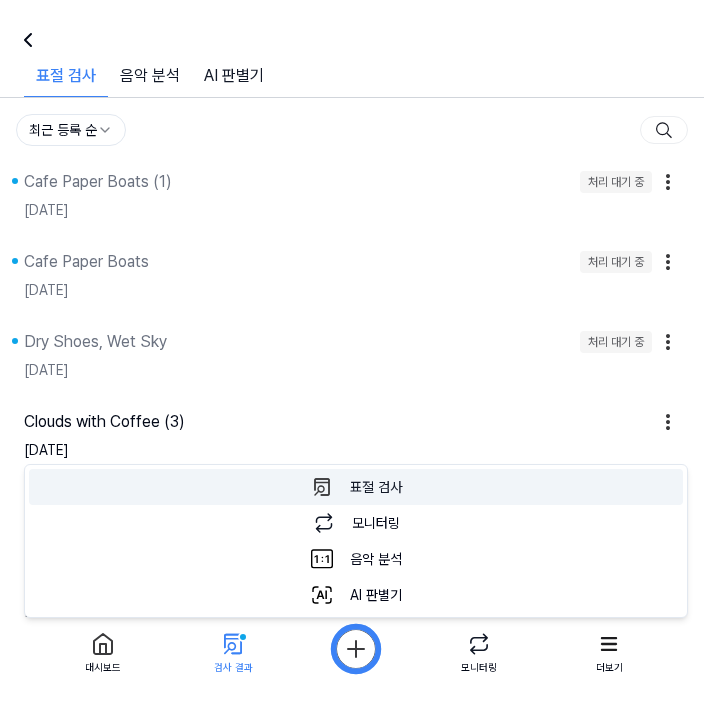 click on "표절 검사 표절 검사를 할 수 있습니다." at bounding box center [356, 487] 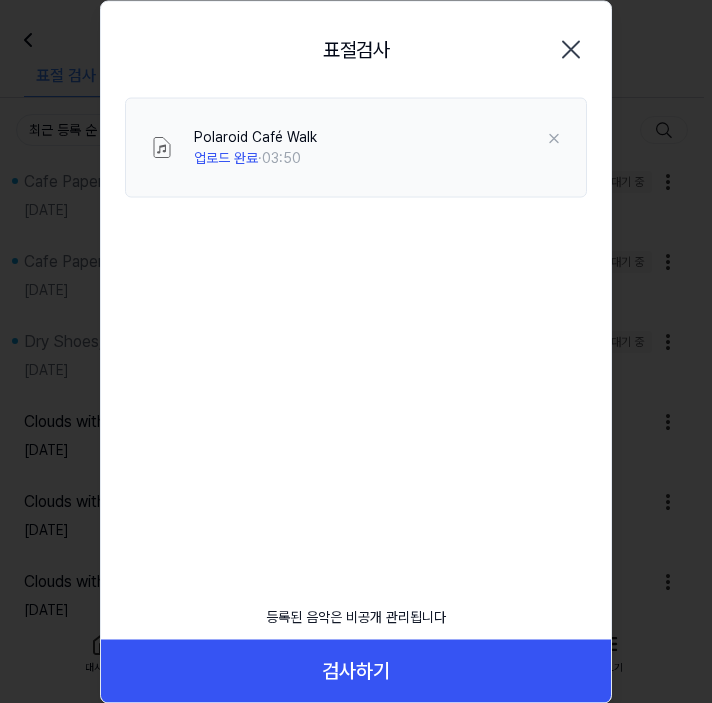 click on "검사하기" at bounding box center (356, 671) 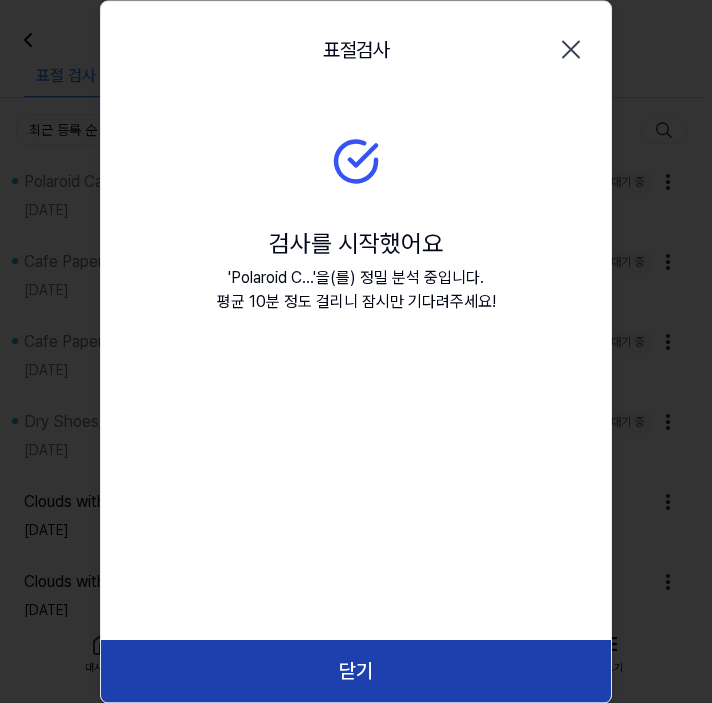 click on "닫기" at bounding box center [356, 671] 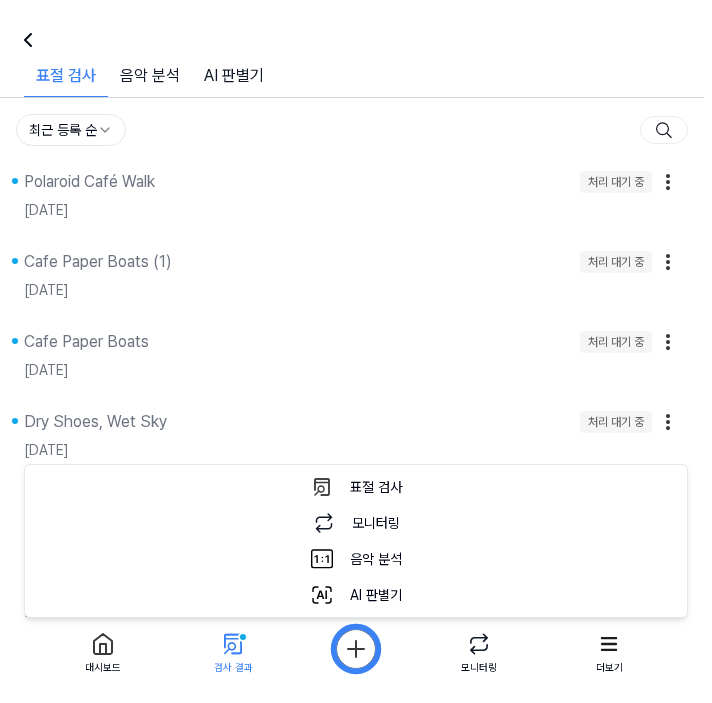 click on "대시보드 가격안내 업데이트 문의하기 65 Jazzy Sons 대시보드 표절 검사 1 음악 분석 Beta AI 판별기 Beta 모니터링 📋  설문조사 음원 표절 검사를 사용해보니 어떠셨나요? 여러분의 피드백을 기다리고 있습니다!  설문조사 하러 가기 스탠다드    플랜 표절 검사를 할 수 있습니다. 남은 모니터링 3   곡 더 보기 표절 검사 표절 검사 표절 검사 음악 분석 AI 판별기 즐겨찾기 최근 등록 순 Polaroid Café Walk 처리 대기 중 Inst 2025.07.12. Cafe Paper Boats (1) 처리 대기 중 Inst 2025.07.12. Cafe Paper Boats 처리 대기 중 Inst 2025.07.12. Dry Shoes, Wet Sky 처리 대기 중 Inst 2025.07.12. Clouds with Coffee (3) Inst 2025.07.12. Clouds with Coffee (2) Inst 2025.07.12. Clouds with Coffee (1) Inst 2025.07.12. Clouds with Coffee Inst 2025.07.11. Terrace Breeze Ballad Inst 2025.07.11. Drizzle Morning Swing Inst 2025.07.11. Previous 1 2 3 4 5 Next 대시보드 검사 결과 모니터링" at bounding box center [356, 351] 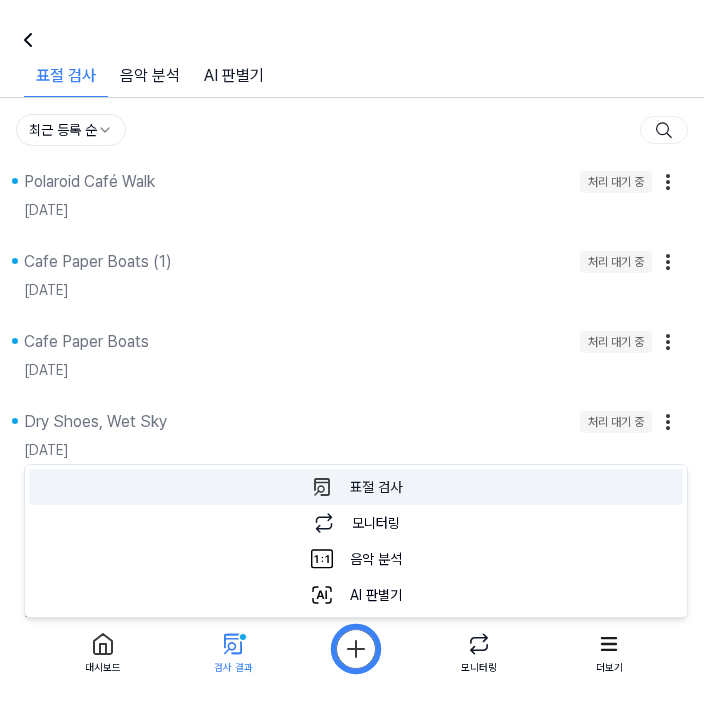 click on "표절 검사 표절 검사를 할 수 있습니다." at bounding box center (356, 487) 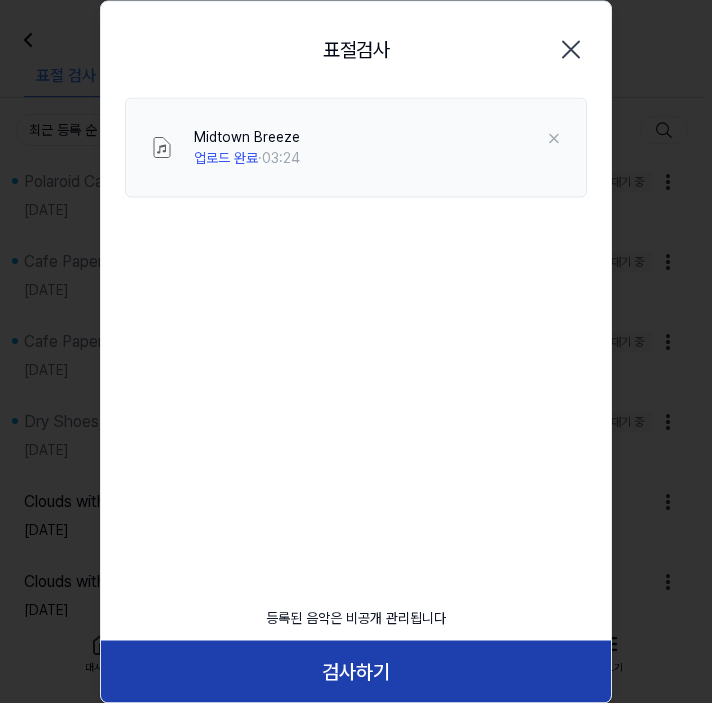 click on "검사하기" at bounding box center [356, 671] 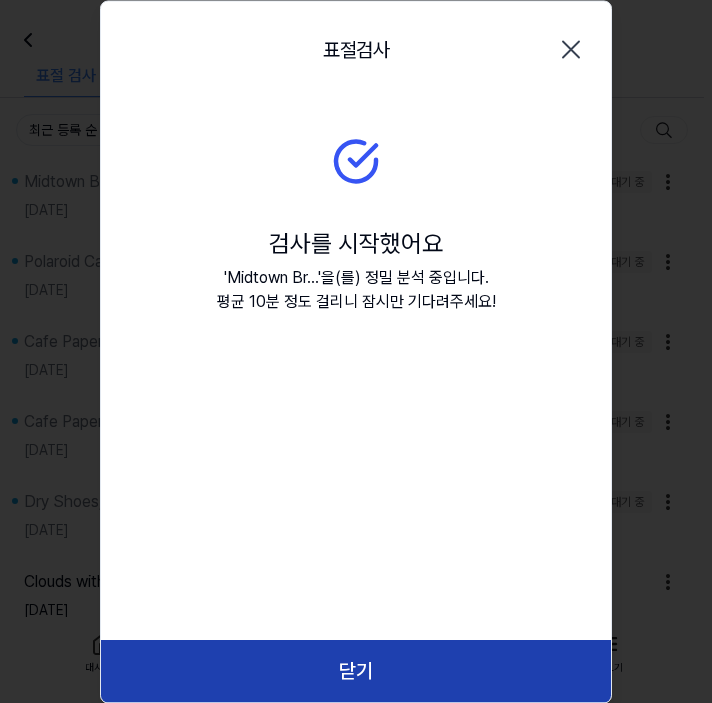 click on "닫기" at bounding box center [356, 671] 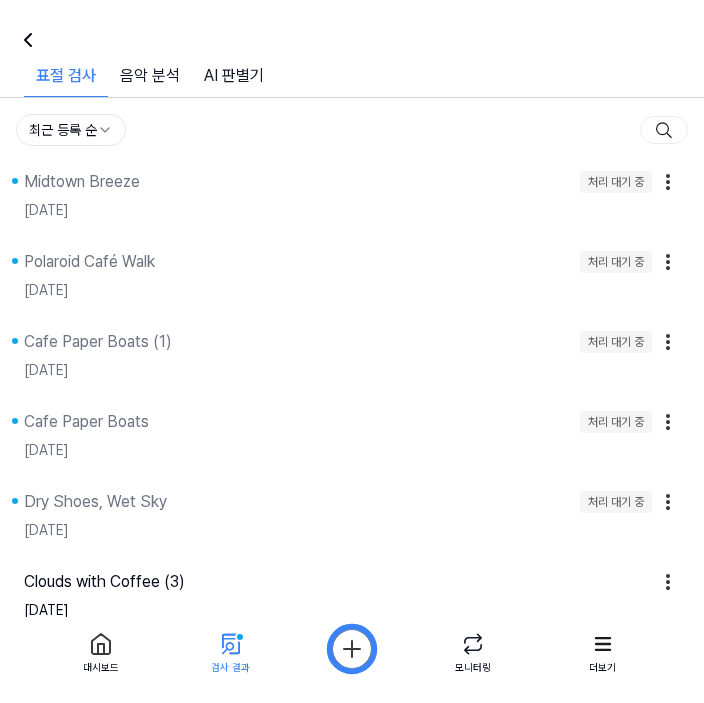 click on "대시보드 검사 결과 모니터링 더보기" at bounding box center (352, 660) 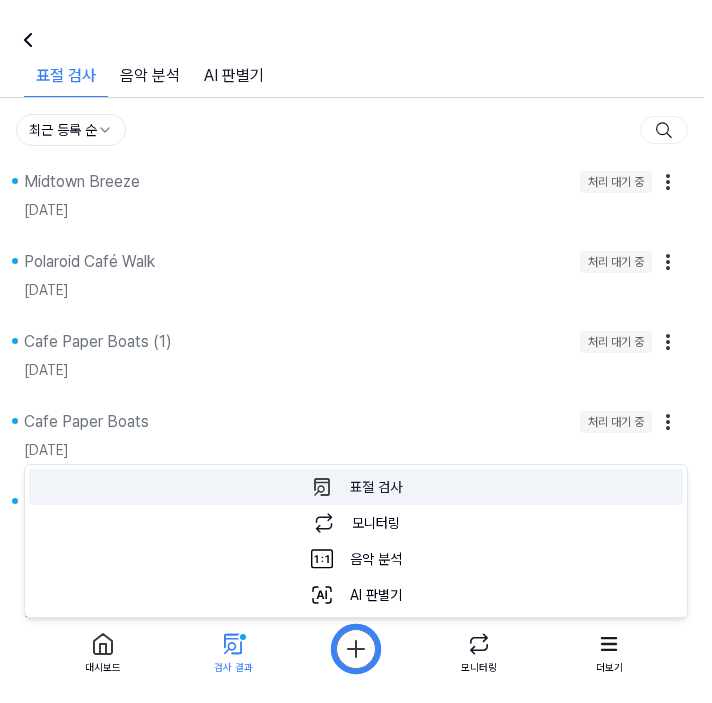 click on "표절 검사 표절 검사를 할 수 있습니다." at bounding box center [356, 487] 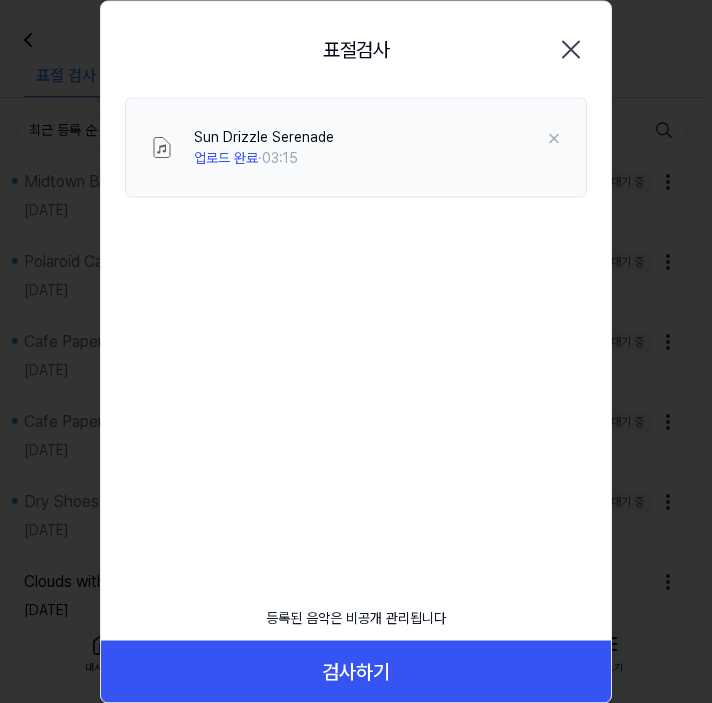 click on "검사하기" at bounding box center (356, 671) 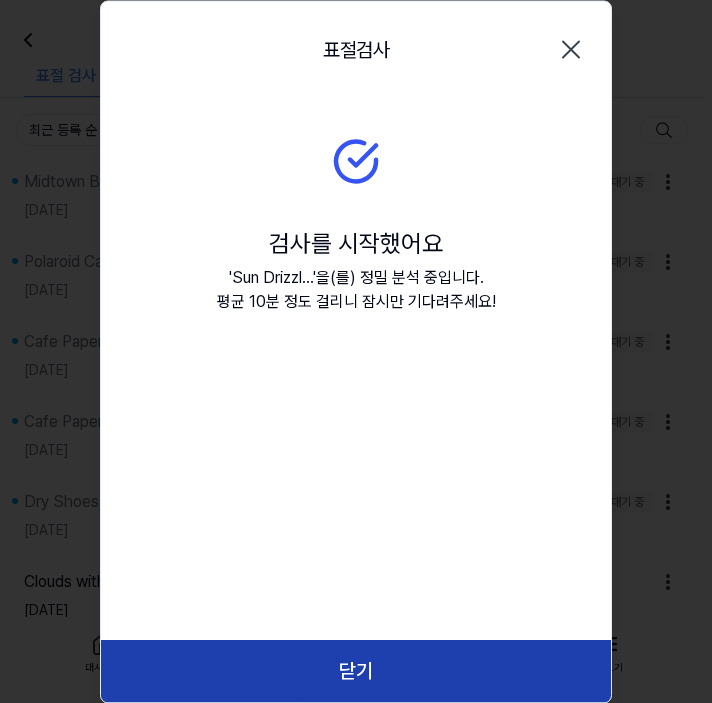 click on "닫기" at bounding box center (356, 671) 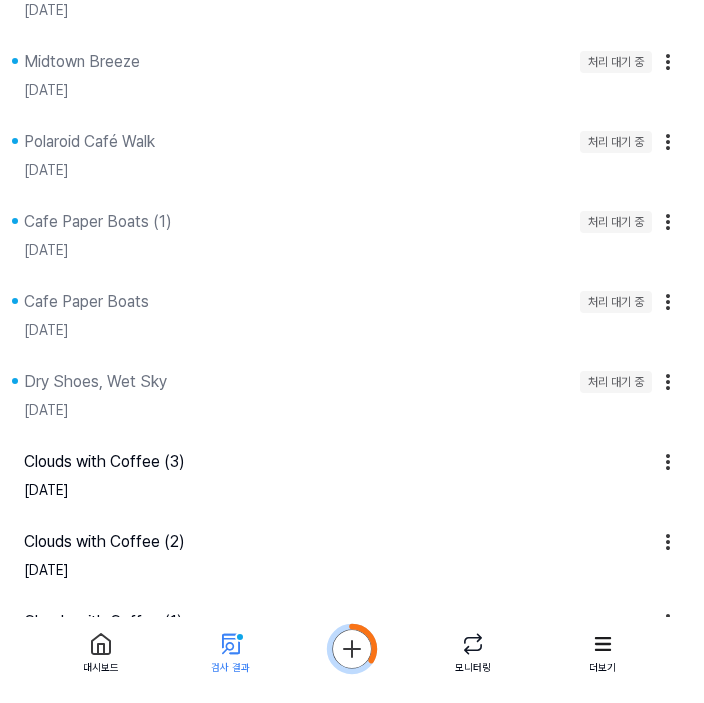 scroll, scrollTop: 0, scrollLeft: 0, axis: both 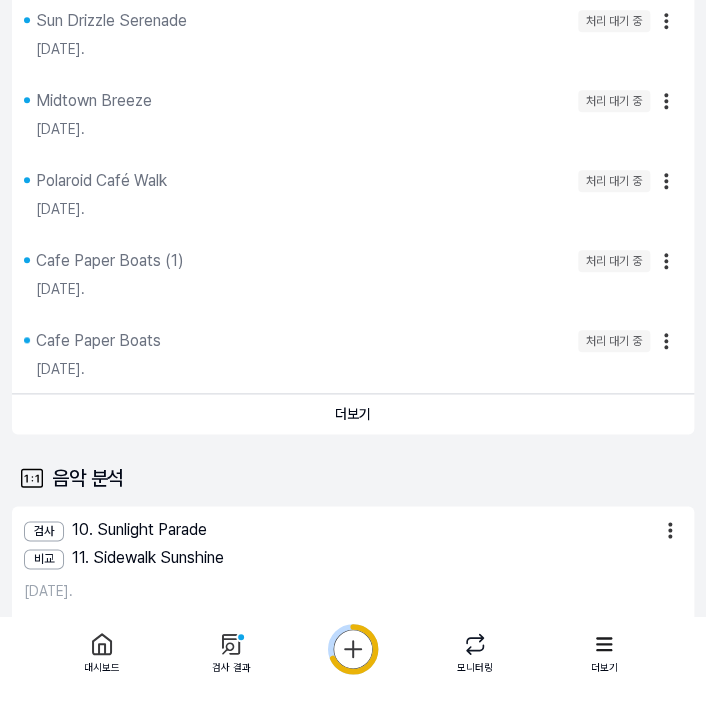 click on "Cafe Paper Boats" at bounding box center [303, 341] 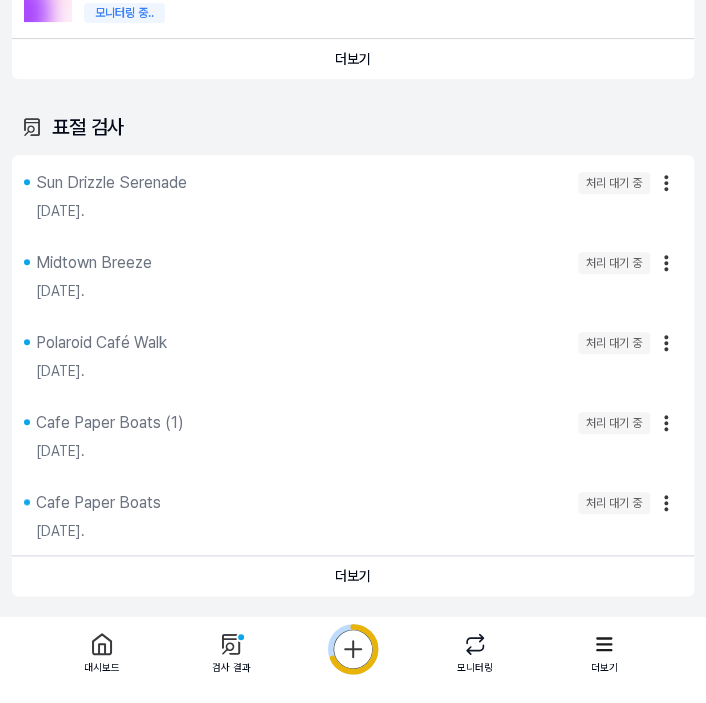 scroll, scrollTop: 135, scrollLeft: 0, axis: vertical 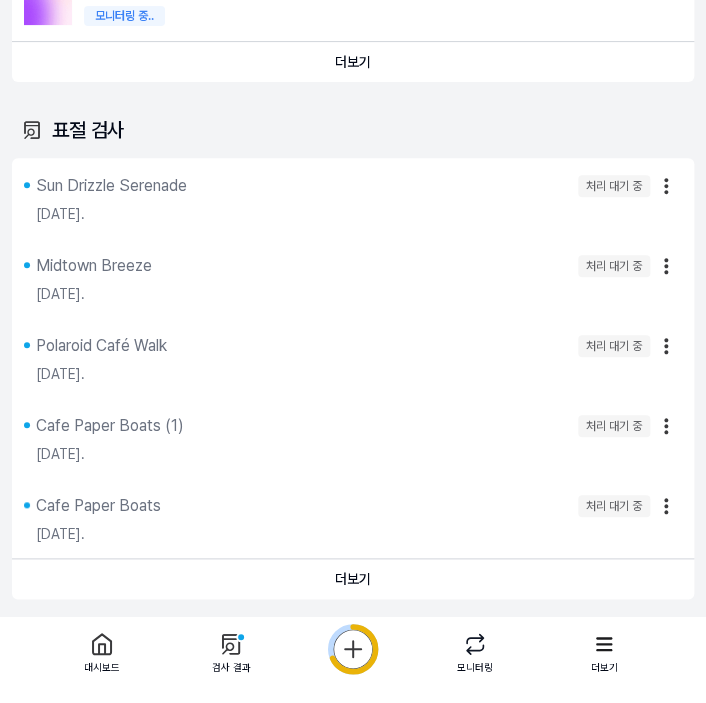 click on "Inst 2025.07.12." at bounding box center [357, 214] 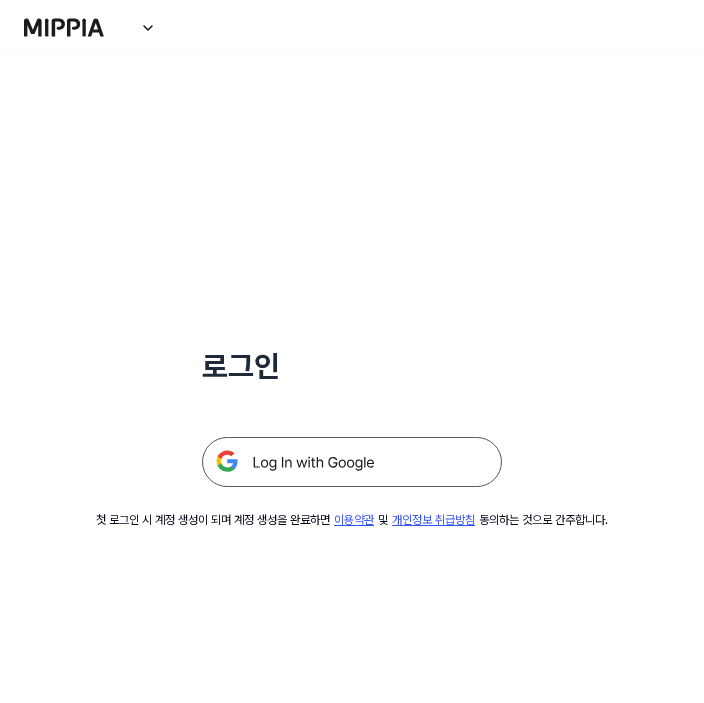 scroll, scrollTop: 0, scrollLeft: 0, axis: both 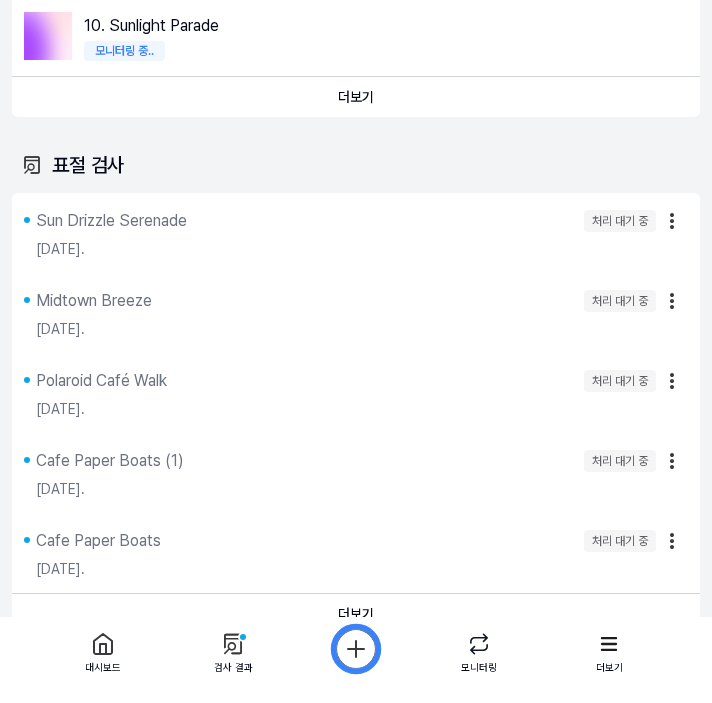 click on "대시보드 가격안내 업데이트 문의하기 65 Jazzy Sons 대시보드 표절 검사 1 음악 분석 Beta AI 판별기 Beta 모니터링 📋  설문조사 음원 표절 검사를 사용해보니 어떠셨나요? 여러분의 피드백을 기다리고 있습니다!  설문조사 하러 가기 스탠다드    플랜 표절 검사를 할 수 있습니다. 남은 모니터링 3   곡 더 보기 대시보드 검사 시작하기 모니터링 실시간 검사 중 더보기 모니터링 10. Sunlight Parade 모니터링 중.. 더보기 표절 검사 더보기 표절 검사 최근 등록 순 Sun Drizzle Serenade 처리 대기 중 Inst [DATE]. Midtown Breeze 처리 대기 중 Inst [DATE]. Polaroid Café Walk 처리 대기 중 Inst [DATE]. Cafe Paper Boats (1) 처리 대기 중 Inst [DATE]. Cafe Paper Boats 처리 대기 중 Inst [DATE]. 더보기 음악 분석 더보기 음악 분석 최근 등록 순 검사 10. Sunlight Parade 비교 11. Sidewalk Sunshine [DATE]. 더보기 AI 판별기" at bounding box center [356, 251] 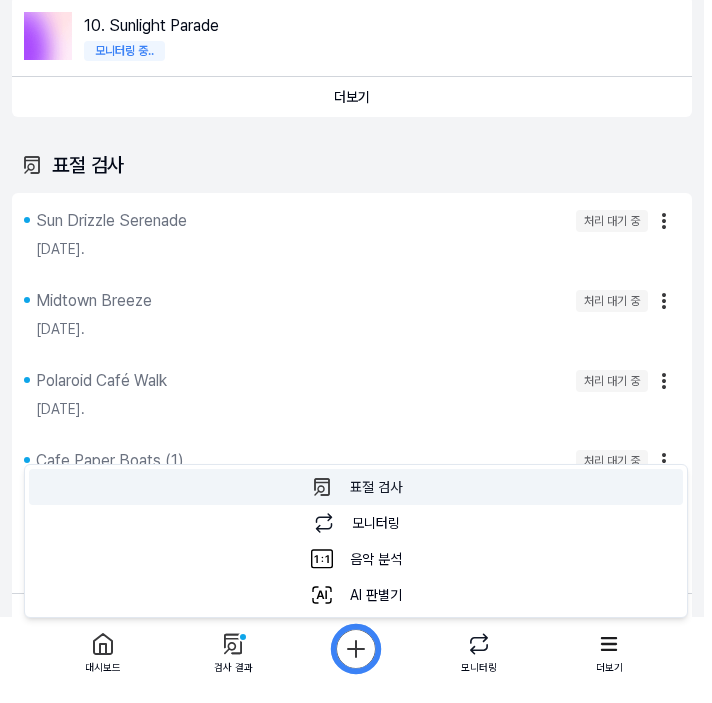 click 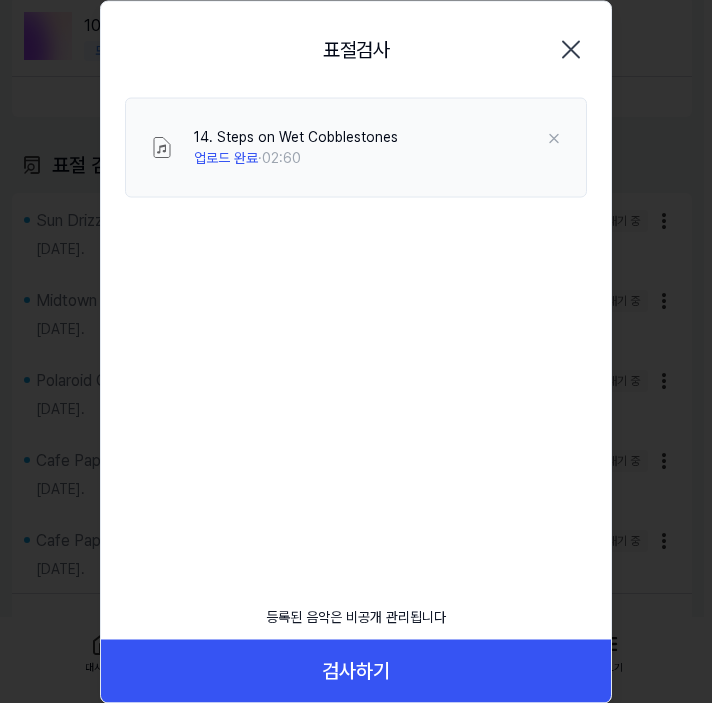 click on "검사하기" at bounding box center [356, 671] 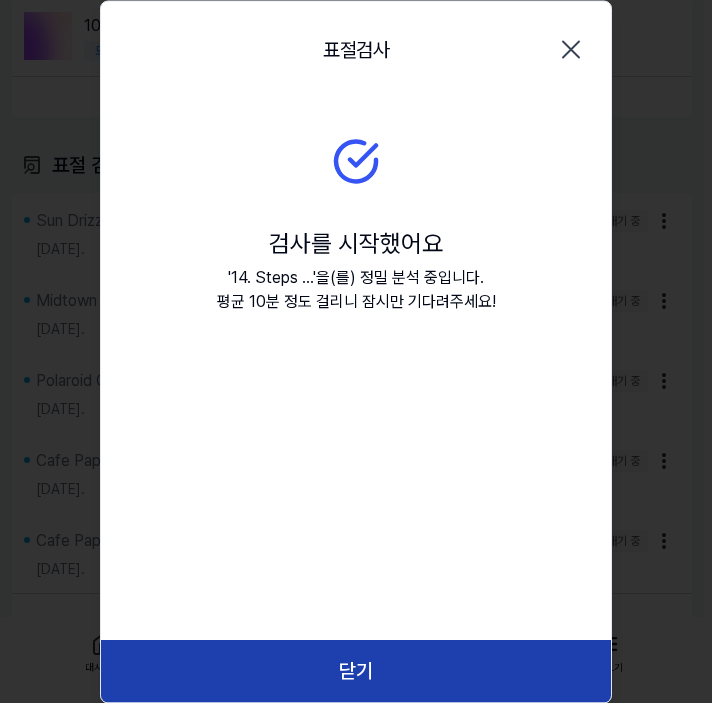 click on "닫기" at bounding box center [356, 671] 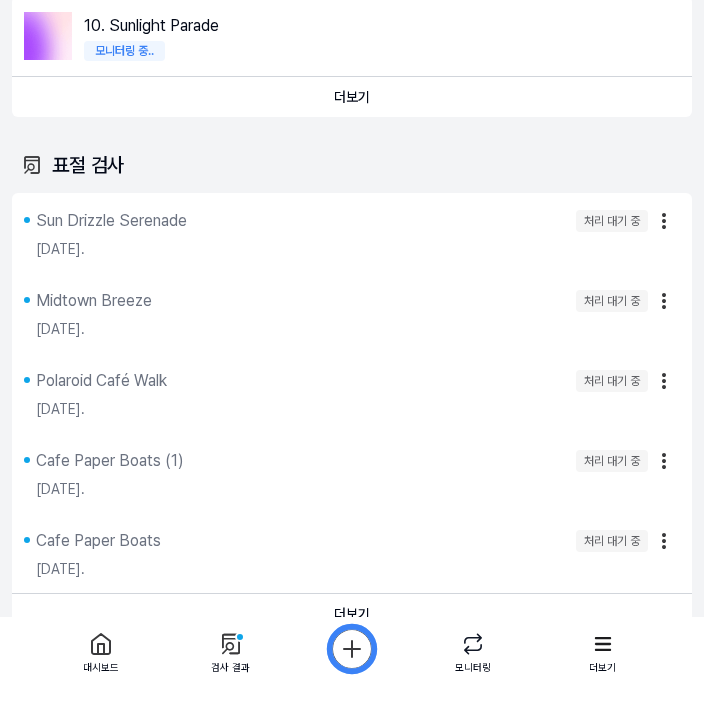 click on "대시보드 가격안내 업데이트 문의하기 65 Jazzy Sons 대시보드 표절 검사 1 음악 분석 Beta AI 판별기 Beta 모니터링 📋  설문조사 음원 표절 검사를 사용해보니 어떠셨나요? 여러분의 피드백을 기다리고 있습니다!  설문조사 하러 가기 스탠다드    플랜 표절 검사를 할 수 있습니다. 남은 모니터링 3   곡 더 보기 대시보드 검사 시작하기 모니터링 실시간 검사 중 더보기 모니터링 10. Sunlight Parade 모니터링 중.. 더보기 표절 검사 더보기 표절 검사 최근 등록 순 Sun Drizzle Serenade 처리 대기 중 Inst [DATE]. Midtown Breeze 처리 대기 중 Inst [DATE]. Polaroid Café Walk 처리 대기 중 Inst [DATE]. Cafe Paper Boats (1) 처리 대기 중 Inst [DATE]. Cafe Paper Boats 처리 대기 중 Inst [DATE]. 더보기 음악 분석 더보기 음악 분석 최근 등록 순 검사 10. Sunlight Parade 비교 11. Sidewalk Sunshine [DATE]. 더보기 AI 판별기" at bounding box center (352, 251) 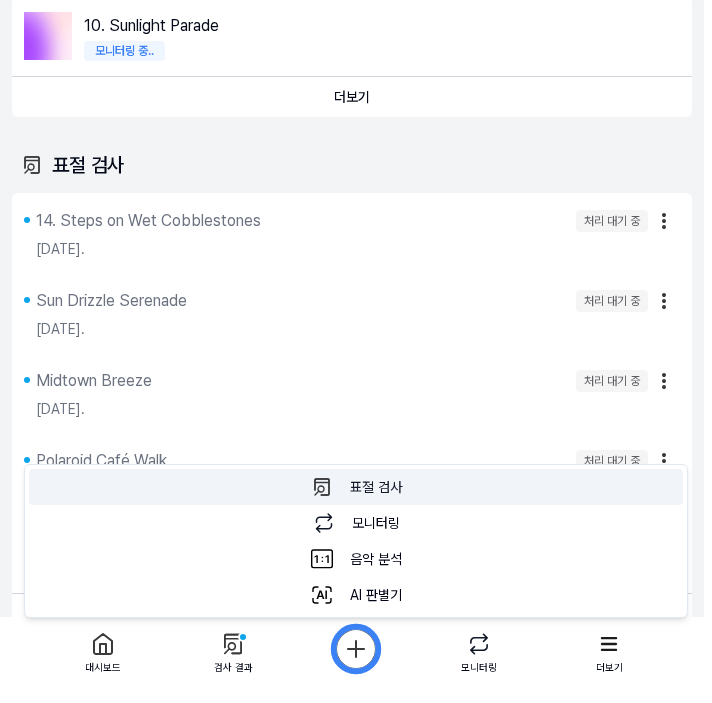 click on "표절 검사 표절 검사를 할 수 있습니다." at bounding box center (356, 487) 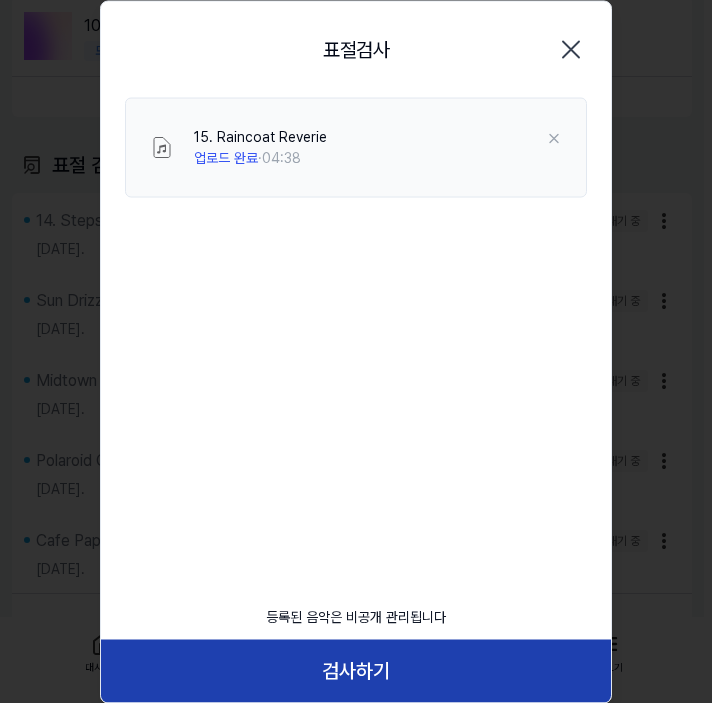 click on "검사하기" at bounding box center (356, 671) 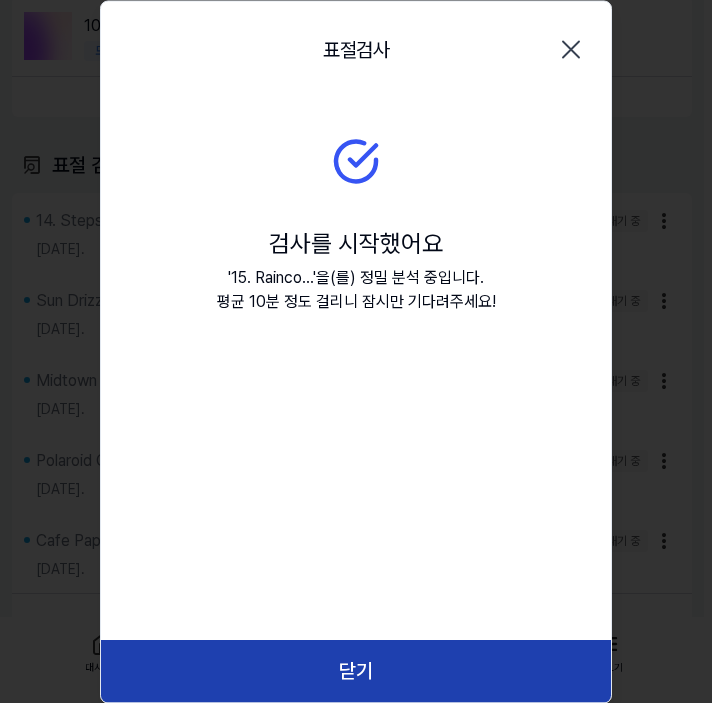 click on "닫기" at bounding box center (356, 671) 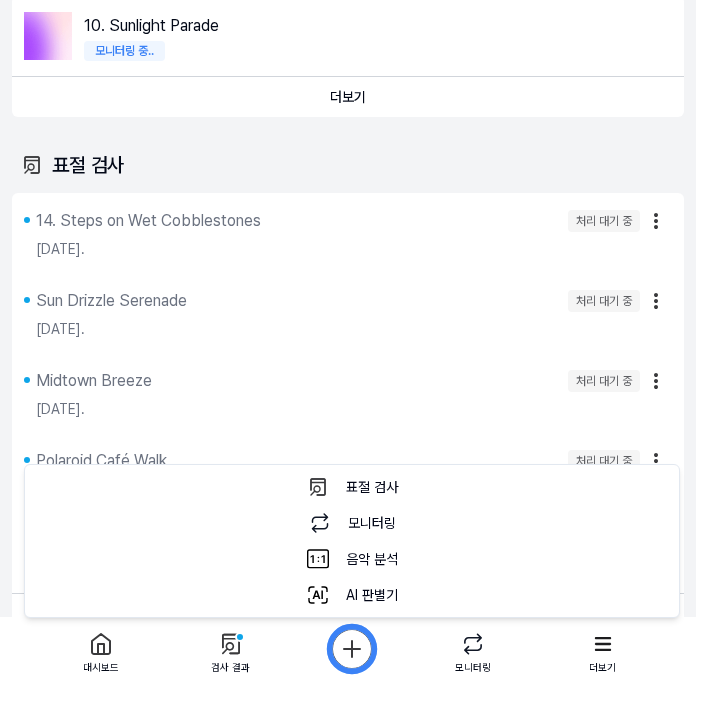 click on "대시보드 가격안내 업데이트 문의하기 65 Jazzy Sons 대시보드 표절 검사 1 음악 분석 Beta AI 판별기 Beta 모니터링 📋  설문조사 음원 표절 검사를 사용해보니 어떠셨나요? 여러분의 피드백을 기다리고 있습니다!  설문조사 하러 가기 스탠다드    플랜 표절 검사를 할 수 있습니다. 남은 모니터링 3   곡 더 보기 대시보드 검사 시작하기 모니터링 실시간 검사 중 더보기 모니터링 10. Sunlight Parade 모니터링 중.. 더보기 표절 검사 더보기 표절 검사 최근 등록 순 14. Steps on Wet Cobblestones 처리 대기 중 Inst [DATE]. Sun Drizzle Serenade 처리 대기 중 Inst [DATE]. Midtown Breeze 처리 대기 중 Inst [DATE]. Polaroid Café Walk 처리 대기 중 Inst [DATE]. Cafe Paper Boats (1) 처리 대기 중 Inst [DATE]. 더보기 음악 분석 더보기 음악 분석 최근 등록 순 검사 10. Sunlight Parade 비교 11. Sidewalk Sunshine [DATE]. 더보기" at bounding box center (352, 251) 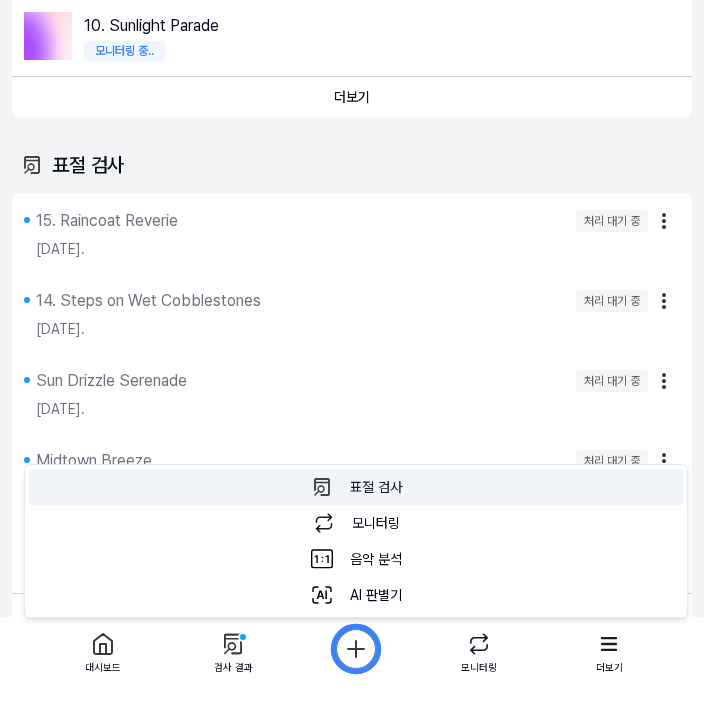 click on "표절 검사 표절 검사를 할 수 있습니다." at bounding box center [356, 487] 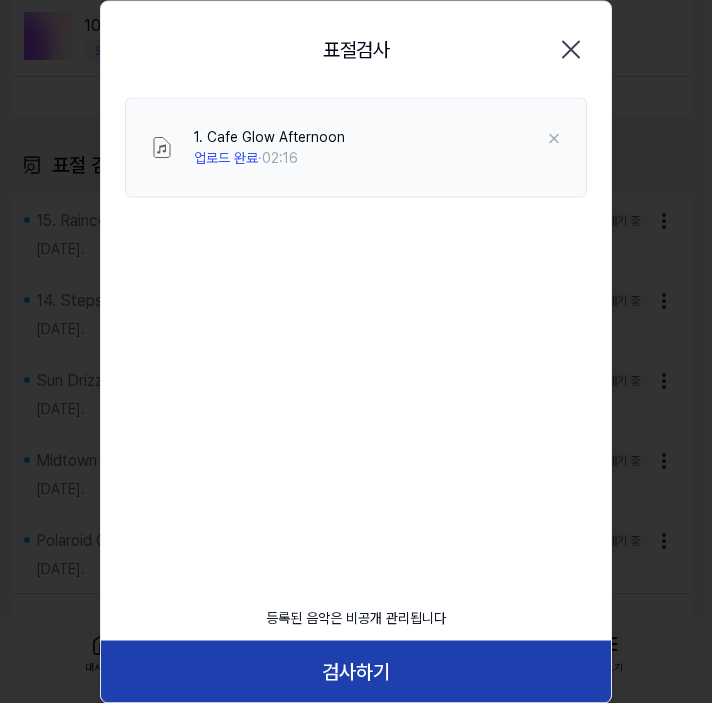 click on "검사하기" at bounding box center (356, 671) 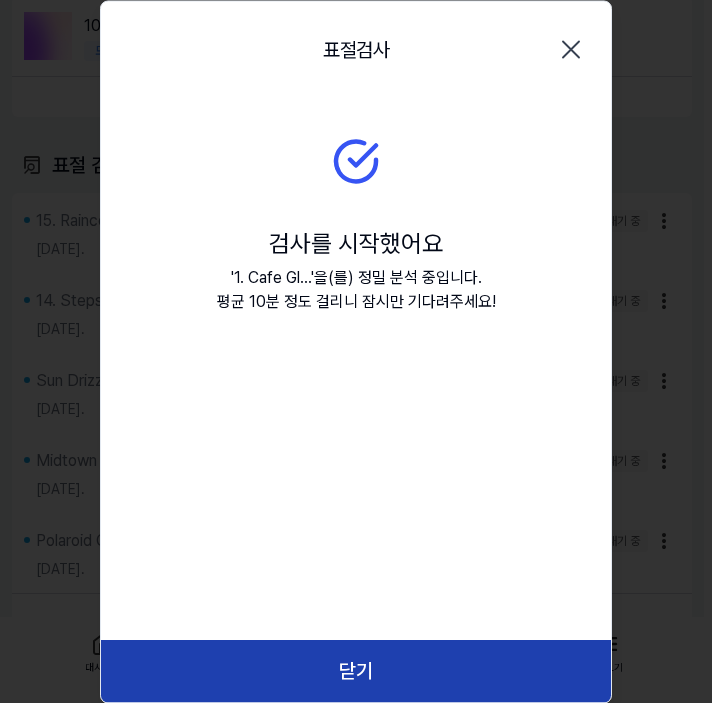 click on "닫기" at bounding box center (356, 671) 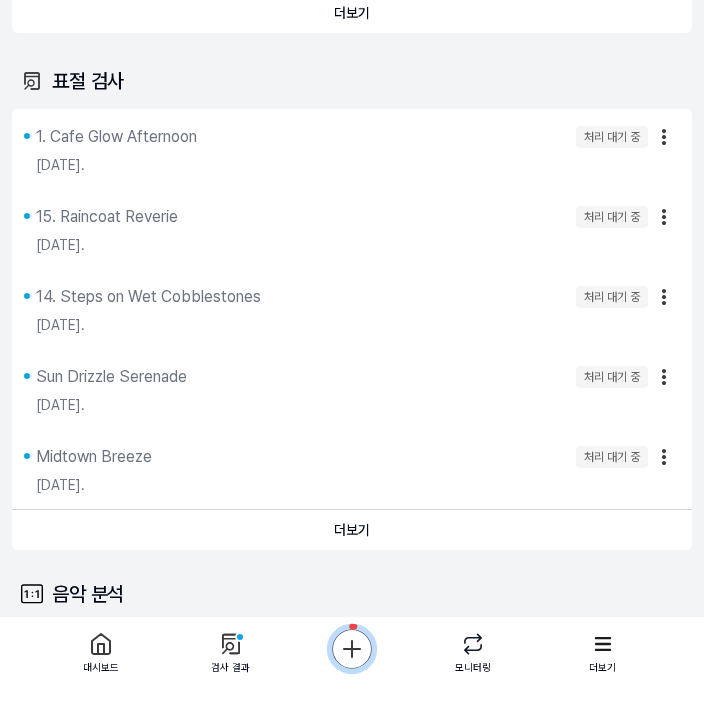 scroll, scrollTop: 135, scrollLeft: 0, axis: vertical 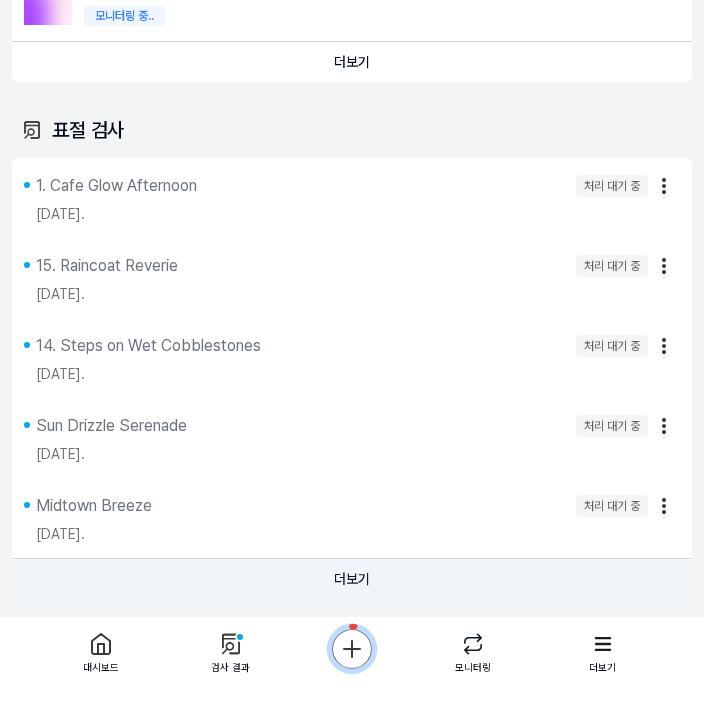 click on "더보기" at bounding box center (352, 579) 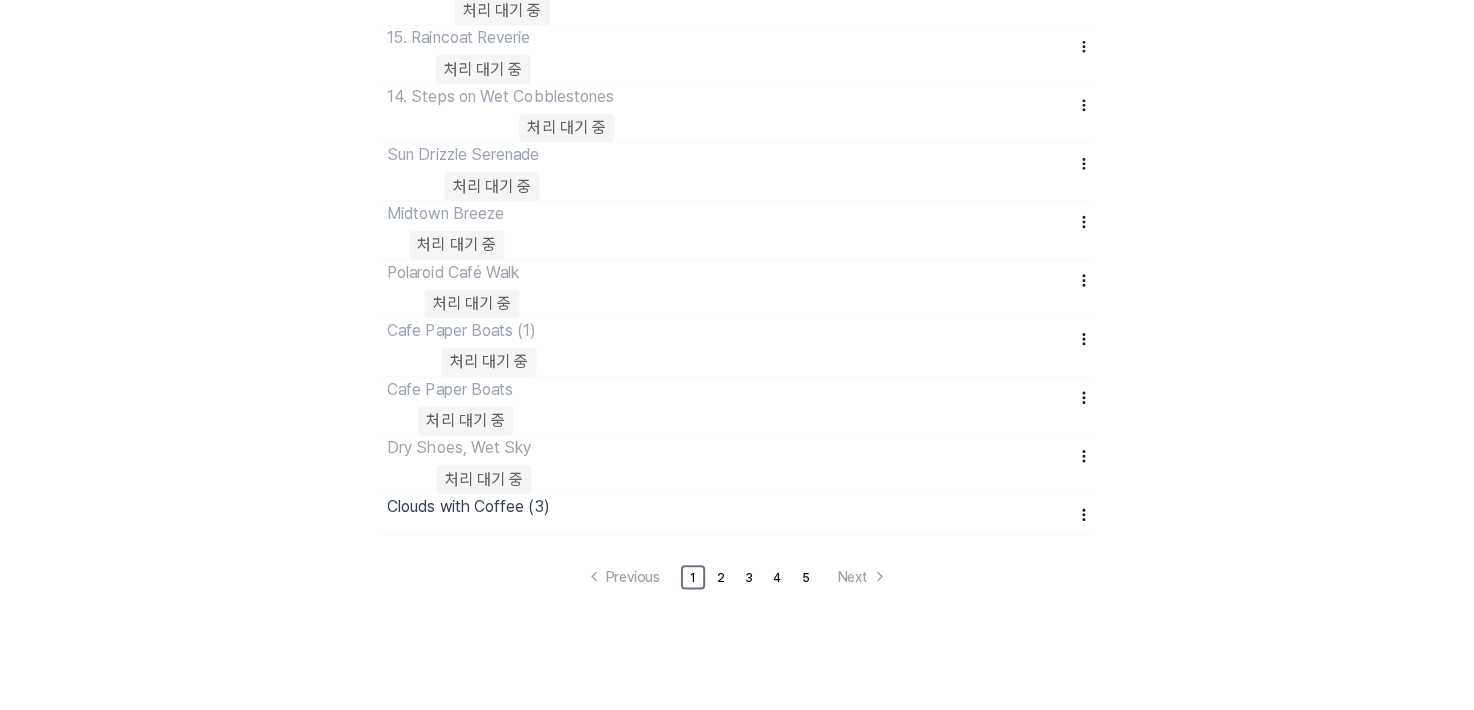 scroll, scrollTop: 163, scrollLeft: 0, axis: vertical 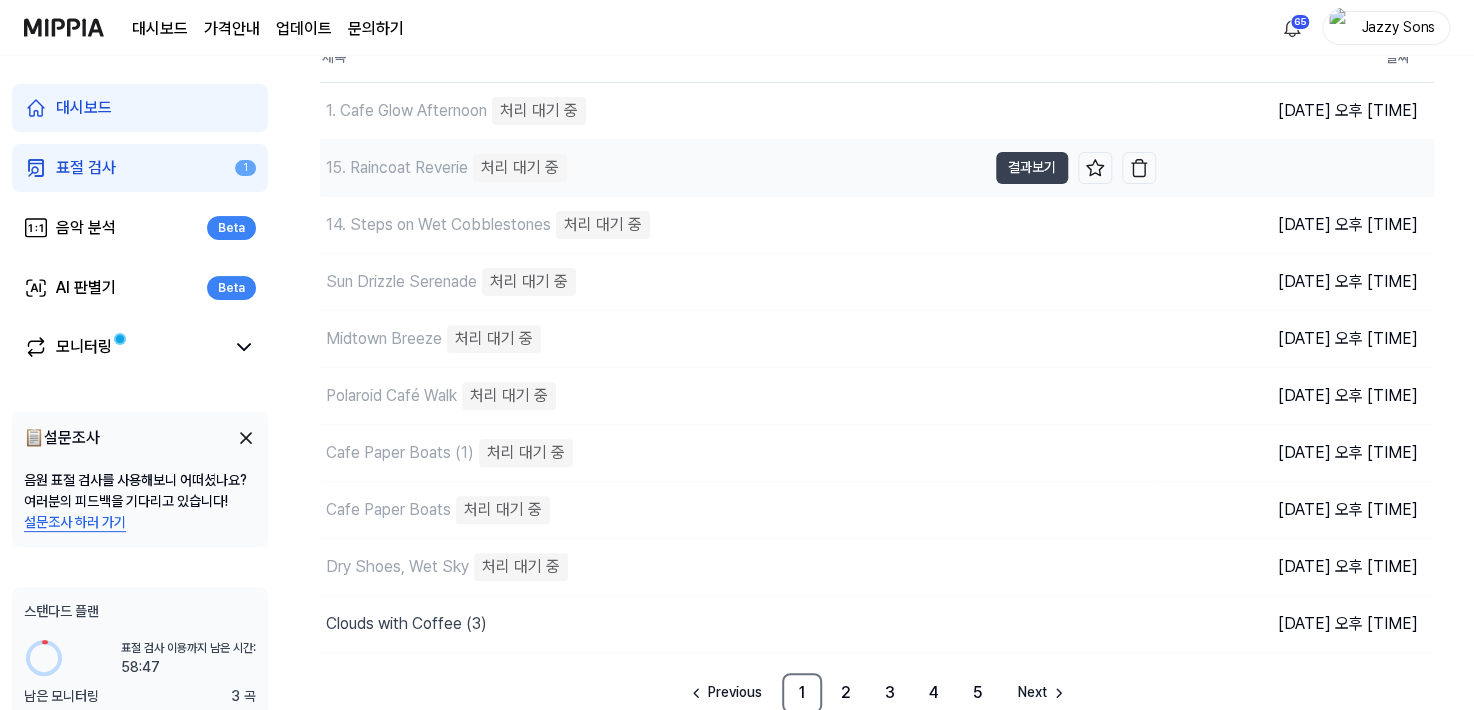 click on "처리 대기 중" at bounding box center (520, 168) 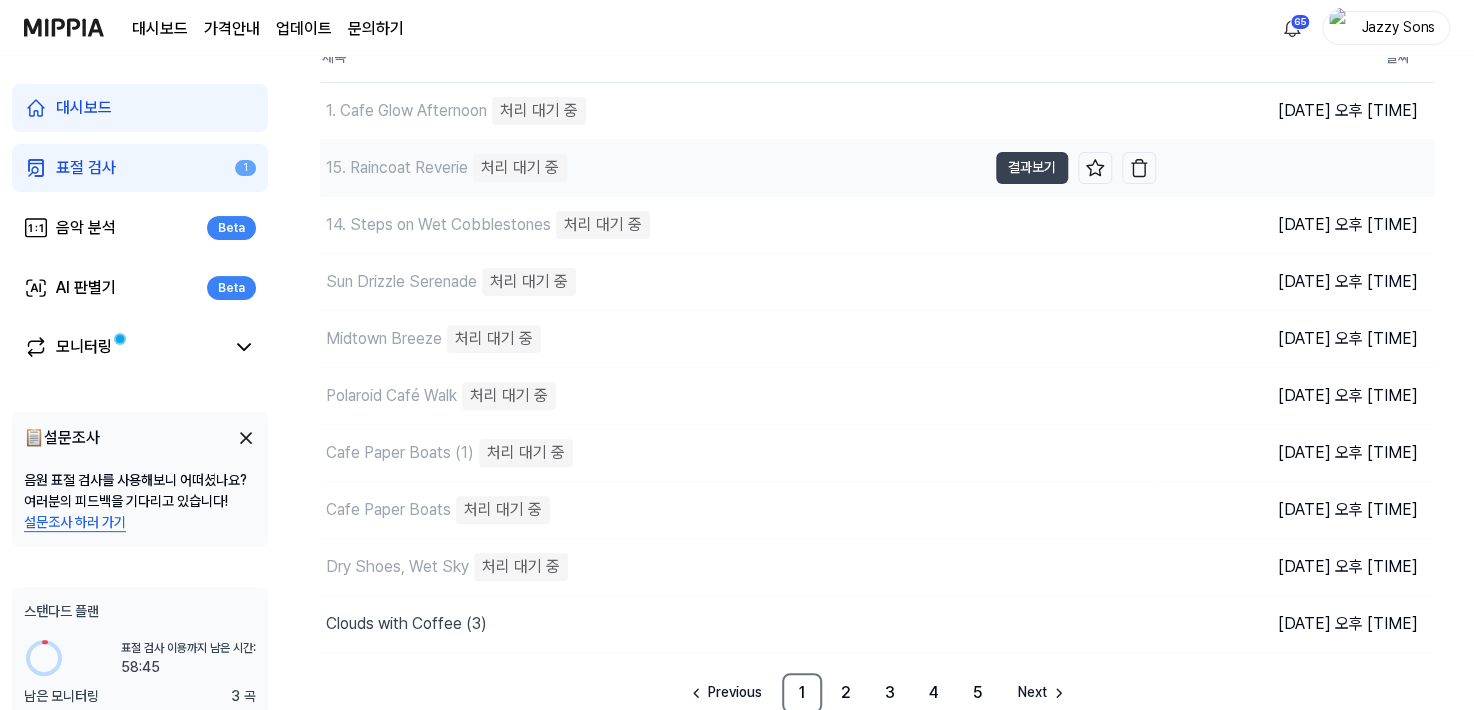 drag, startPoint x: 504, startPoint y: 170, endPoint x: 993, endPoint y: 168, distance: 489.0041 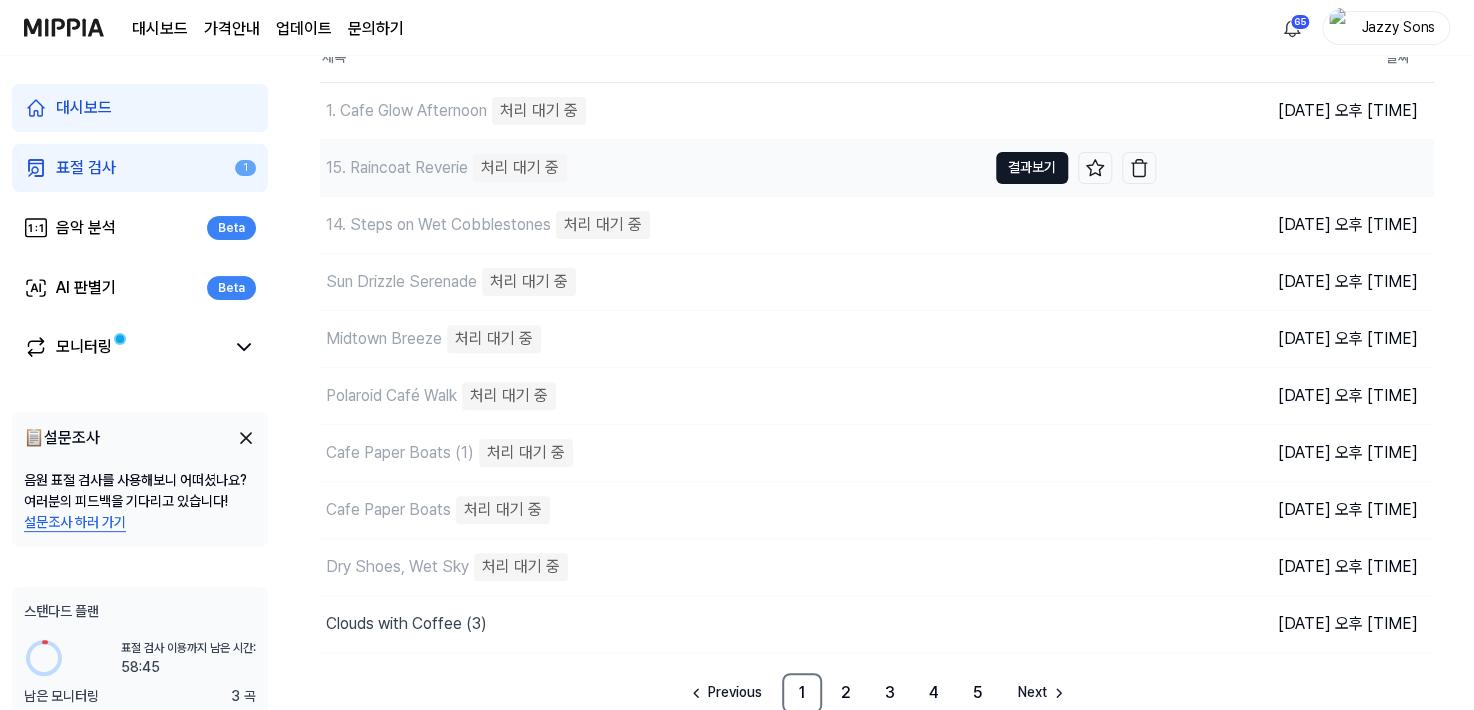 click on "결과보기" at bounding box center [1032, 168] 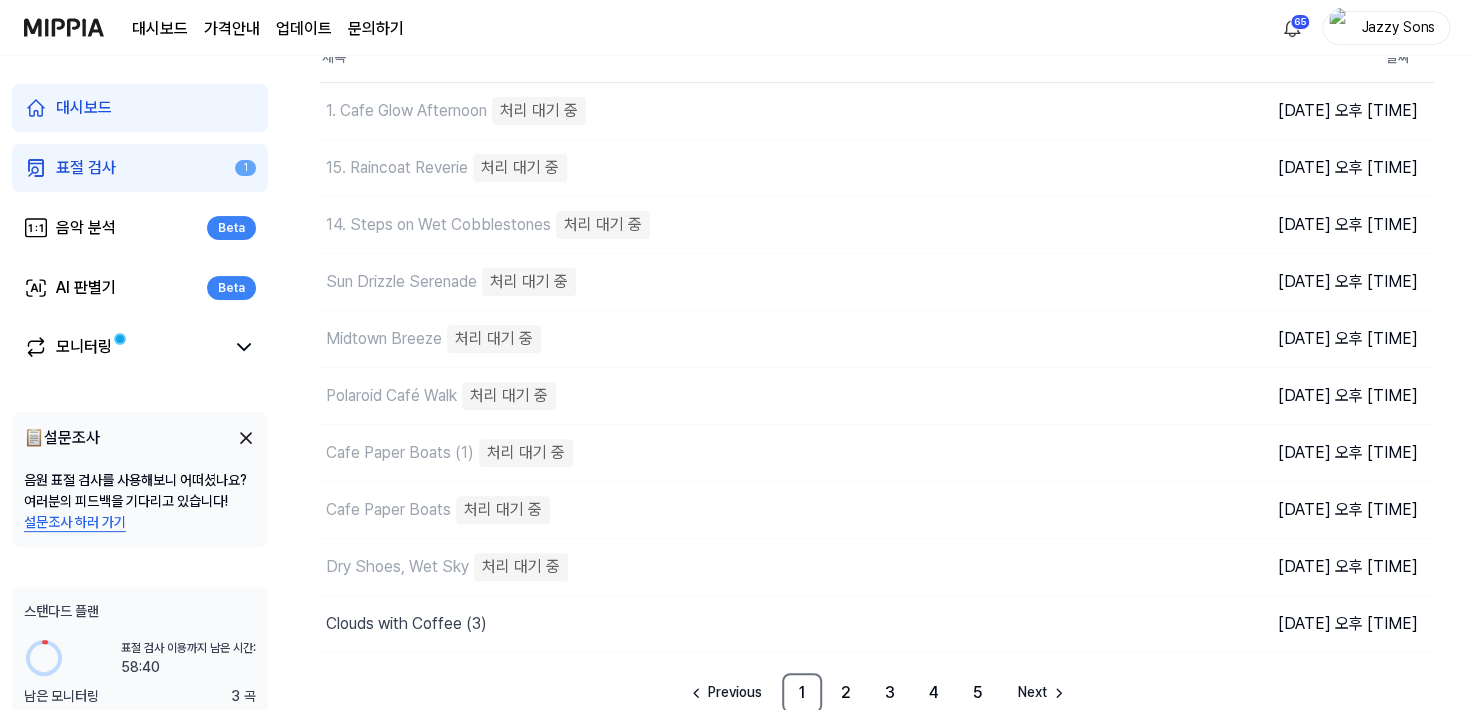click on "설문조사 하러 가기" at bounding box center (140, 522) 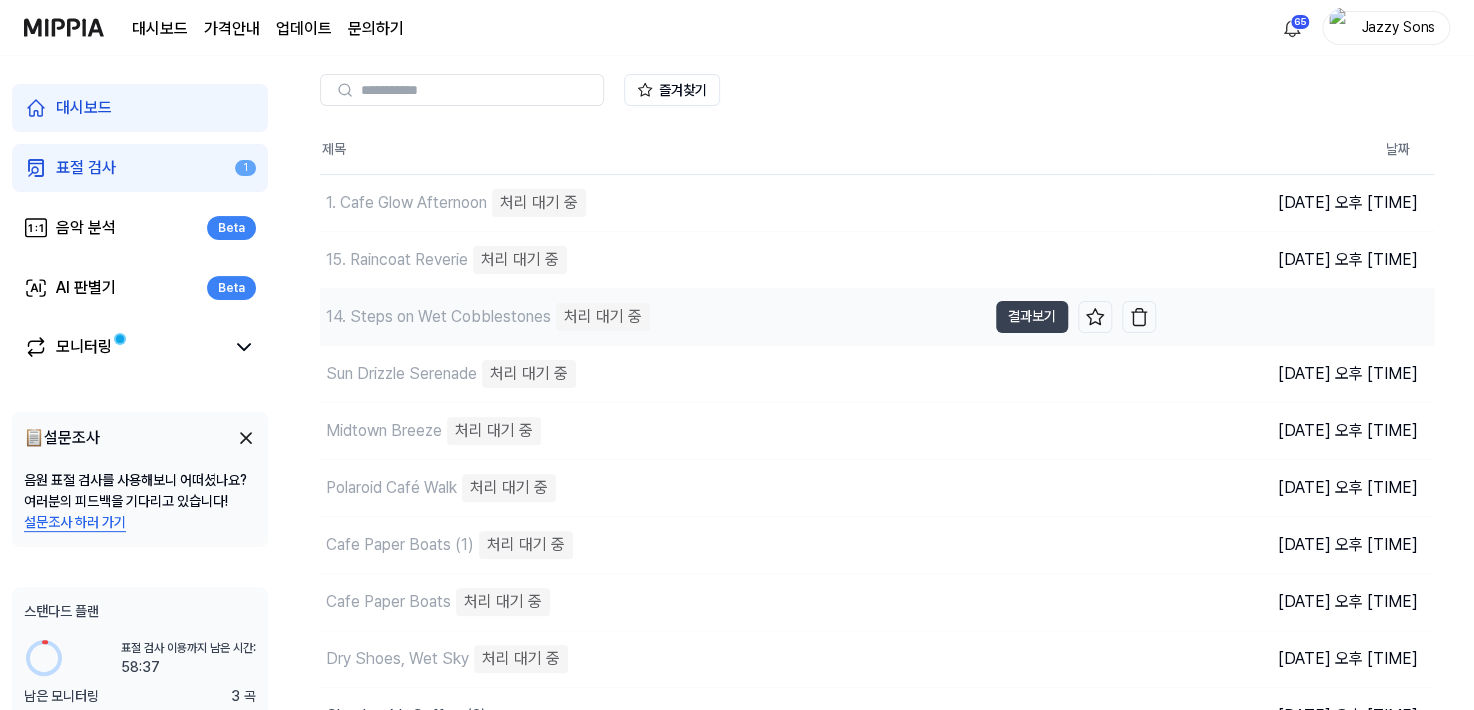 scroll, scrollTop: 0, scrollLeft: 0, axis: both 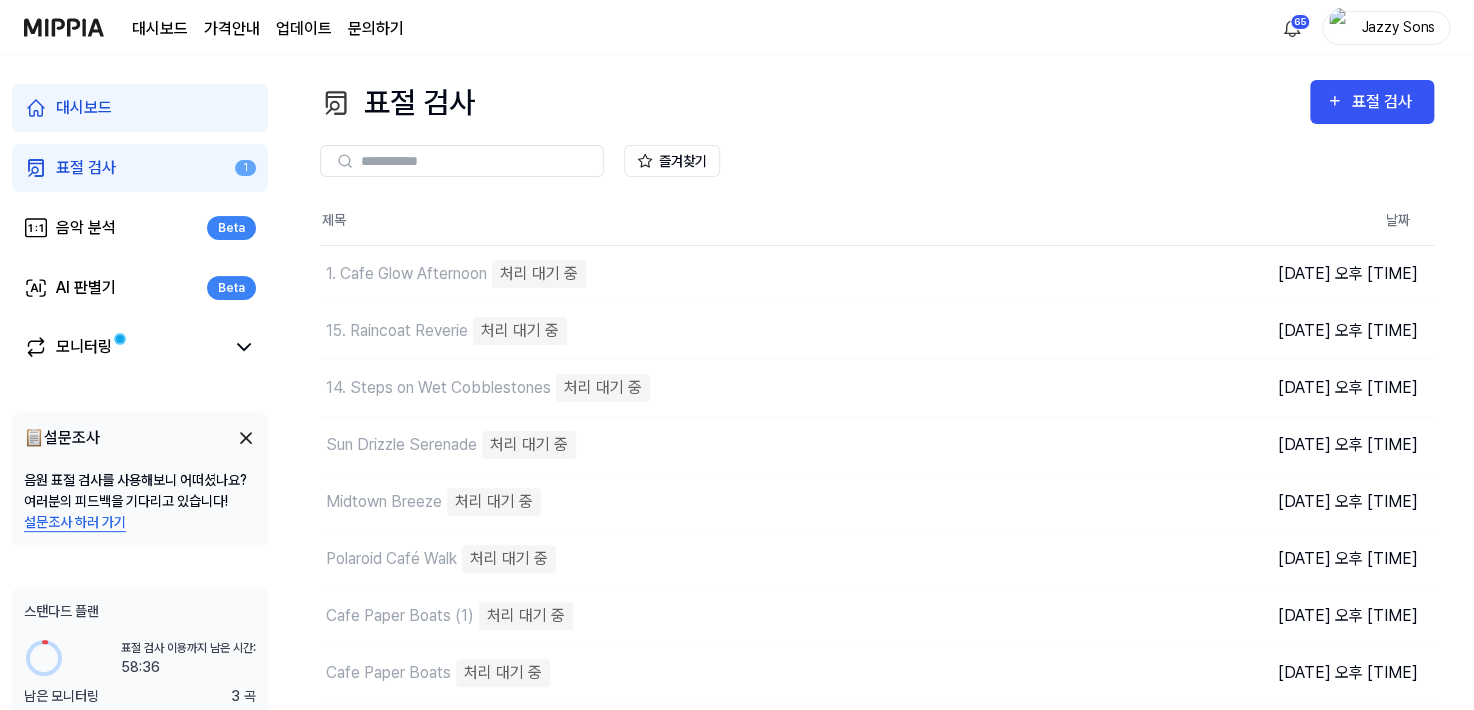 click on "문의하기" at bounding box center (376, 29) 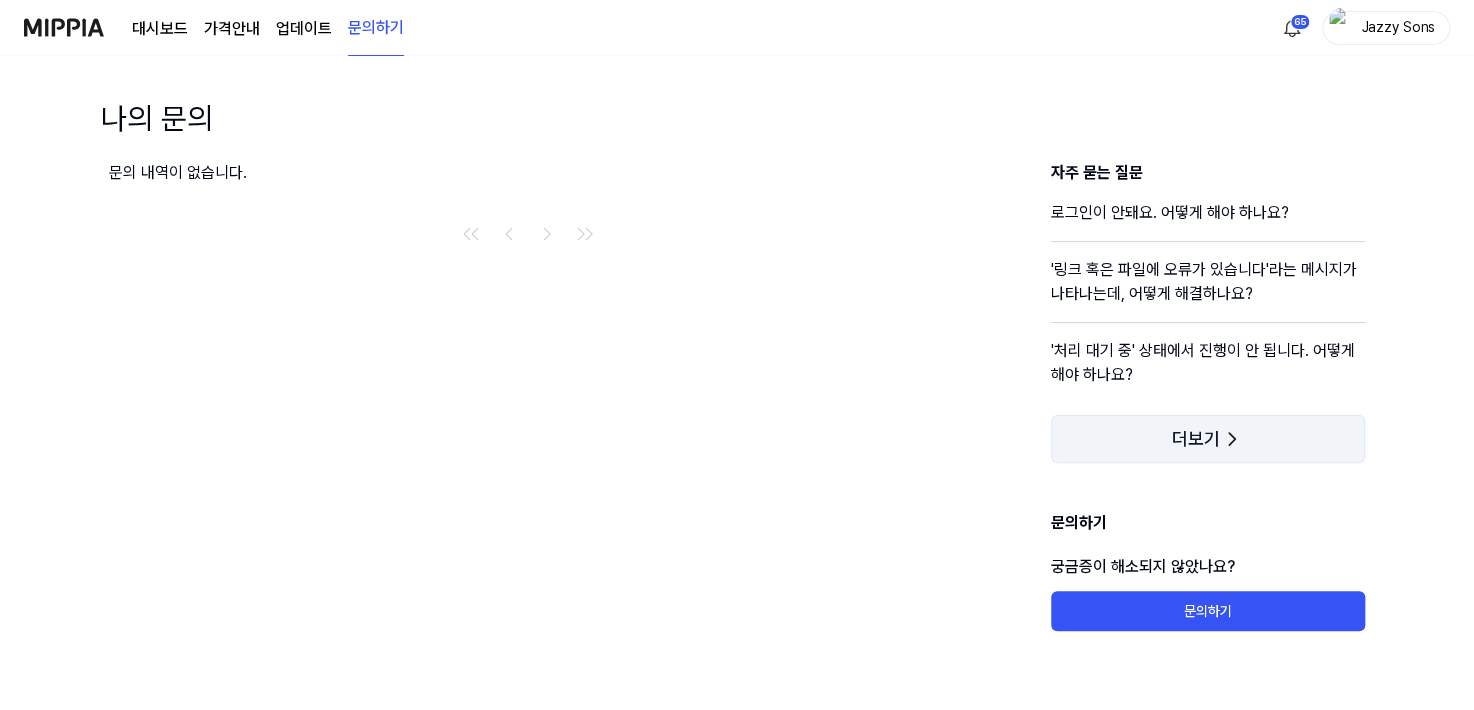 click on "더보기" at bounding box center (1196, 439) 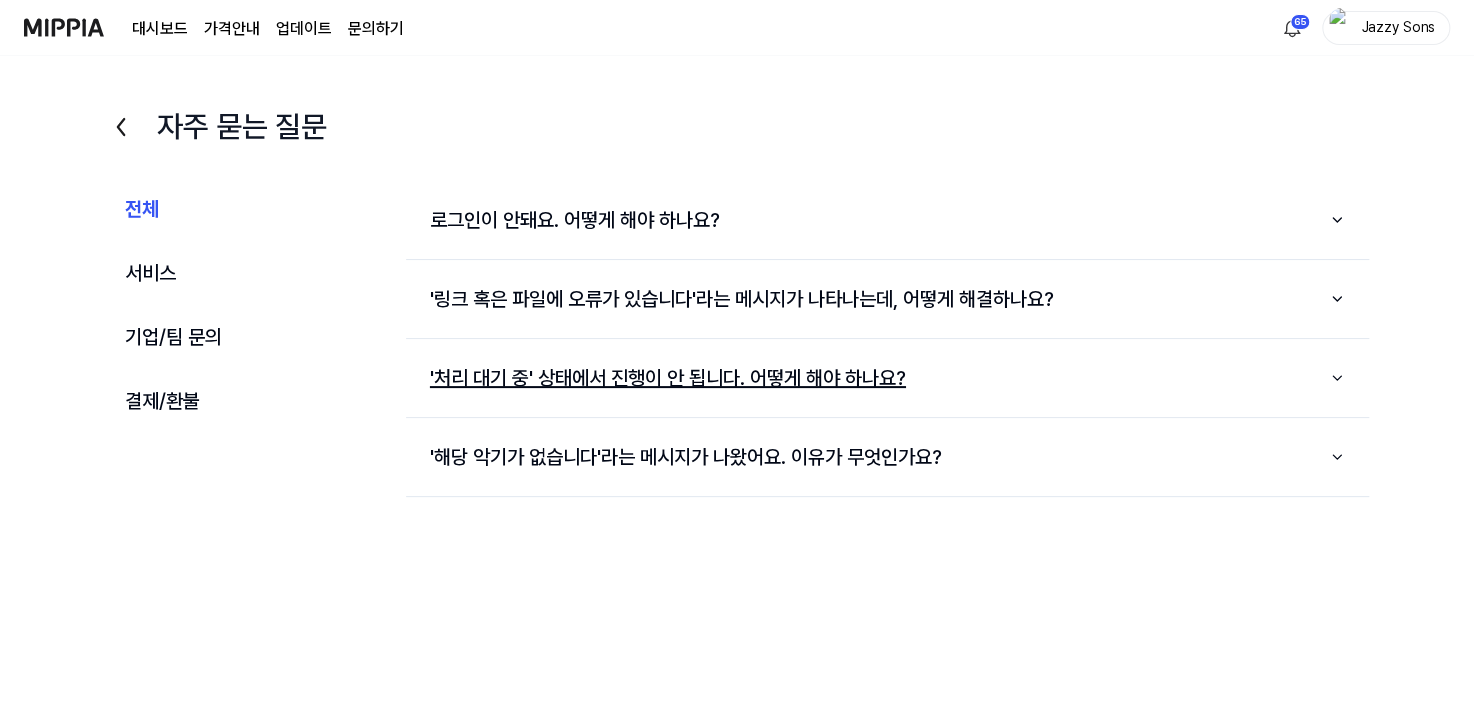 click on "'처리 대기 중' 상태에서 진행이 안 됩니다. 어떻게 해야 하나요?" at bounding box center (887, 378) 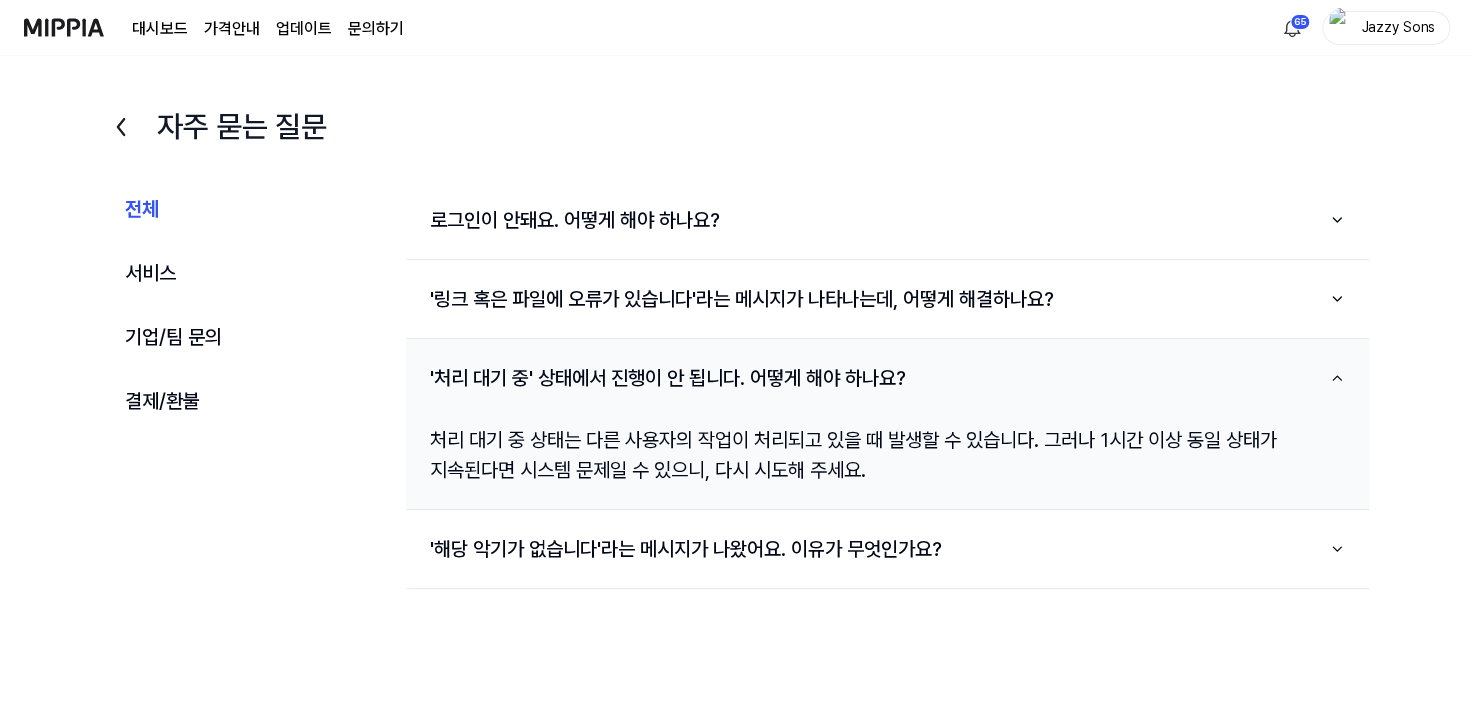 click on "처리 대기 중 상태는 다른 사용자의 작업이 처리되고 있을 때 발생할 수 있습니다. 그러나 1시간 이상 동일 상태가 지속된다면 시스템 문제일 수 있으니, 다시 시도해 주세요." at bounding box center [887, 455] 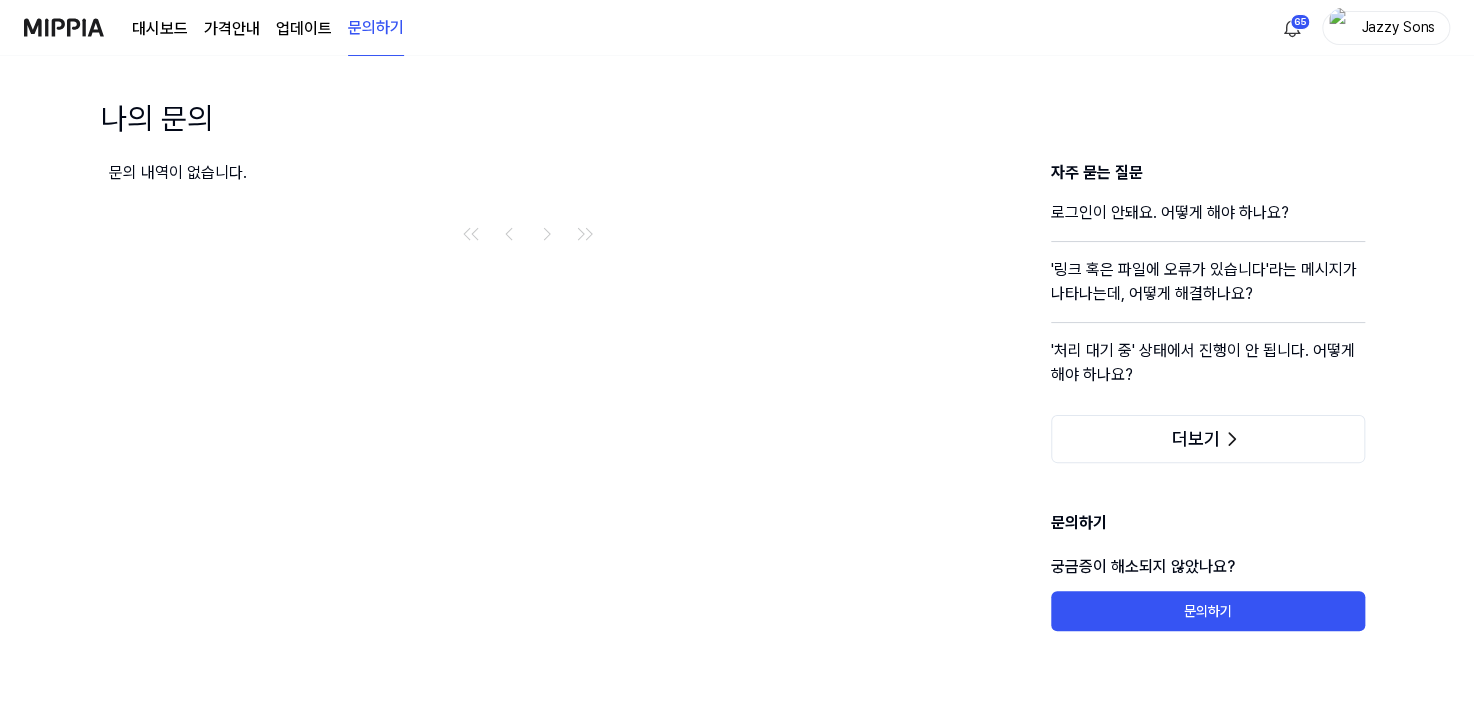 click at bounding box center [64, 27] 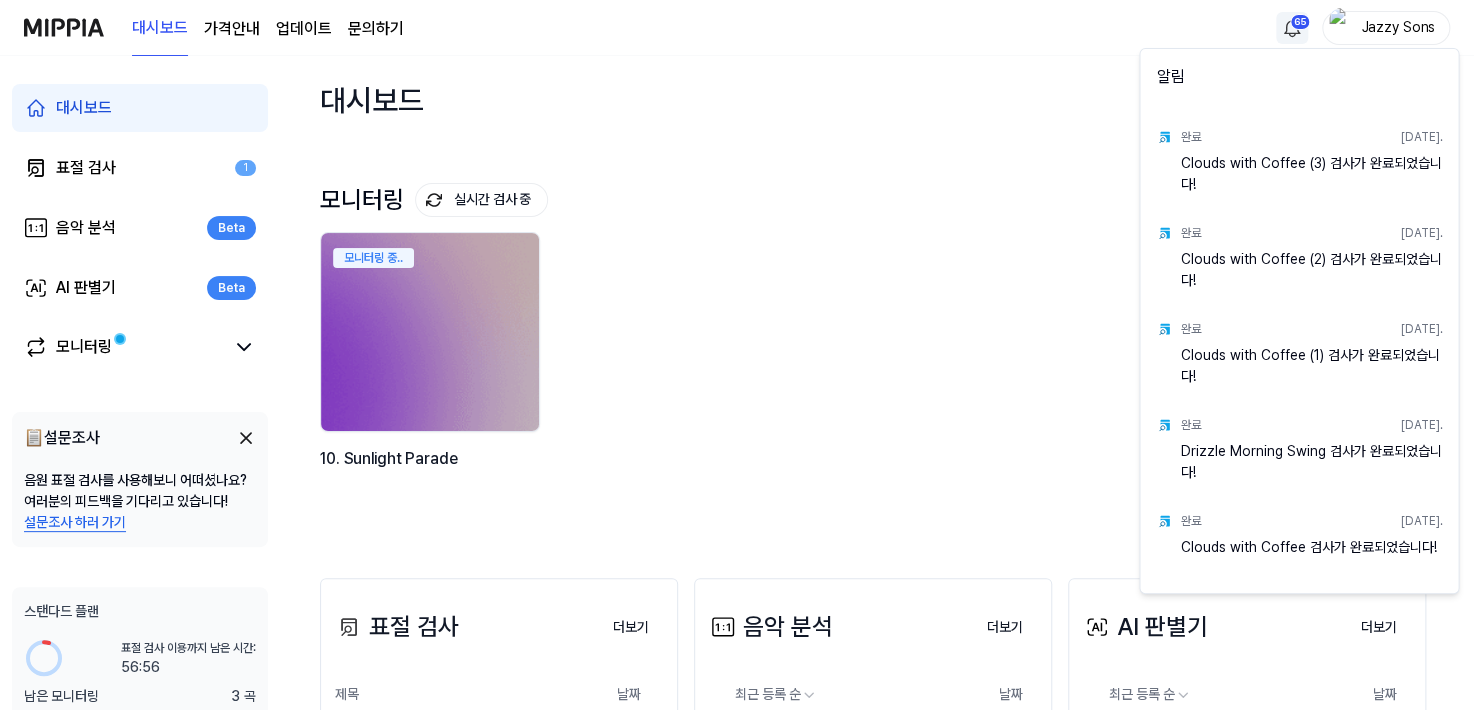 click on "대시보드 가격안내 업데이트 문의하기 65 Jazzy Sons 대시보드 표절 검사 1 음악 분석 Beta AI 판별기 Beta 모니터링 📋  설문조사 음원 표절 검사를 사용해보니 어떠셨나요? 여러분의 피드백을 기다리고 있습니다!  설문조사 하러 가기 스탠다드    플랜 표절 검사 이용까지 남은 시간:  이용 가능 시간:      56:56 남은 모니터링 3   곡 더 보기 대시보드 검사 시작하기 모니터링 실시간 검사 중 더보기 모니터링 모니터링 중.. 10. Sunlight Parade 표절 검사 더보기 표절 검사 제목 날짜 1. Cafe Glow Afternoon 처리 대기 중 결과보기 [DATE]. 15. Raincoat Reverie 처리 대기 중 결과보기 [DATE]. 14. Steps on Wet Cobblestones 처리 대기 중 결과보기 [DATE]. Sun Drizzle Serenade 처리 대기 중 결과보기 [DATE]. Midtown Breeze 처리 대기 중 결과보기 [DATE]. Polaroid Café Walk 처리 대기 중 결과보기 [DATE]. 결과보기" at bounding box center [737, 355] 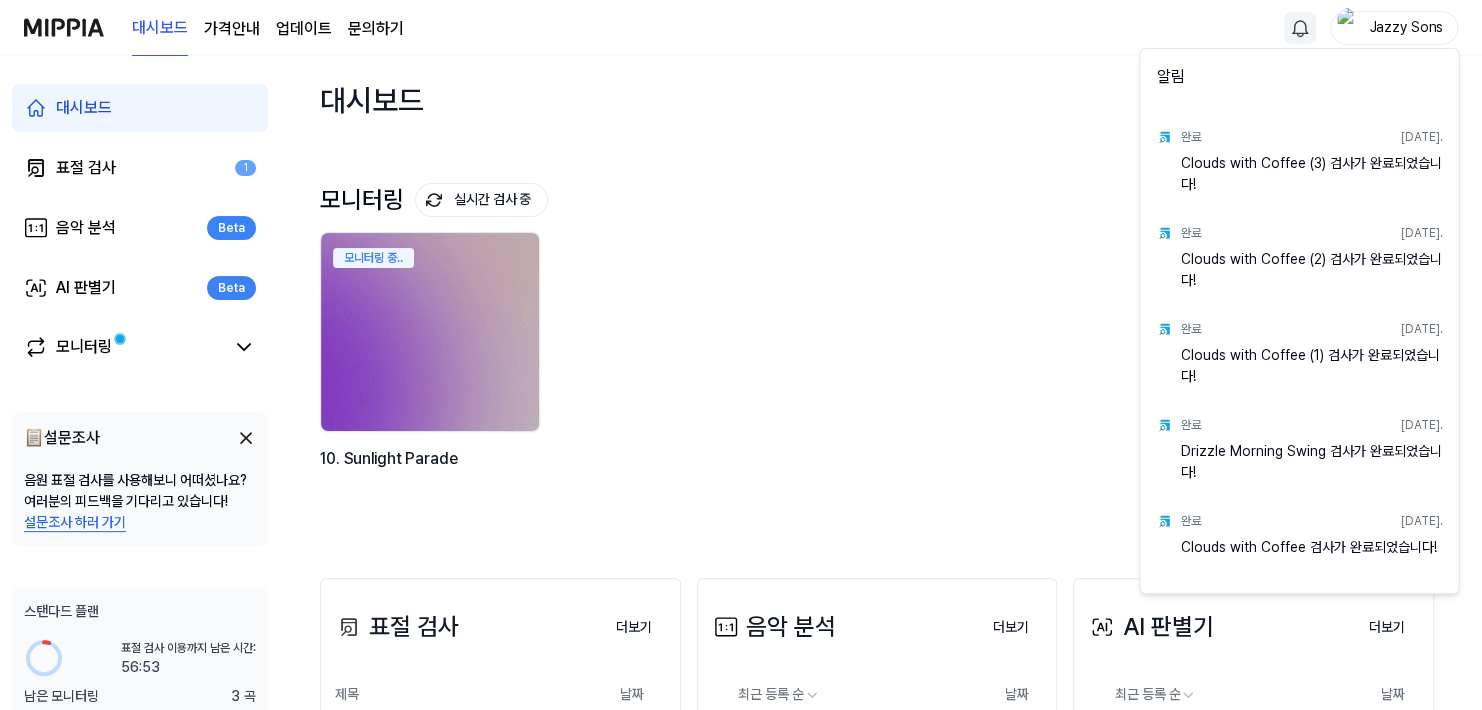 click on "대시보드 가격안내 업데이트 문의하기 Jazzy Sons 대시보드 표절 검사 1 음악 분석 Beta AI 판별기 Beta 모니터링 📋  설문조사 음원 표절 검사를 사용해보니 어떠셨나요? 여러분의 피드백을 기다리고 있습니다!  설문조사 하러 가기 스탠다드    플랜 표절 검사 이용까지 남은 시간:  이용 가능 시간:      56:53 남은 모니터링 3   곡 더 보기 대시보드 검사 시작하기 모니터링 실시간 검사 중 더보기 모니터링 모니터링 중.. 10. Sunlight Parade 표절 검사 더보기 표절 검사 제목 날짜 1. Cafe Glow Afternoon 처리 대기 중 결과보기 [DATE]. 15. Raincoat Reverie 처리 대기 중 결과보기 [DATE]. 14. Steps on Wet Cobblestones 처리 대기 중 결과보기 [DATE]. Sun Drizzle Serenade 처리 대기 중 결과보기 [DATE]. Midtown Breeze 처리 대기 중 결과보기 [DATE]. Polaroid Café Walk 처리 대기 중 결과보기 [DATE]. 처리 대기 중" at bounding box center [741, 355] 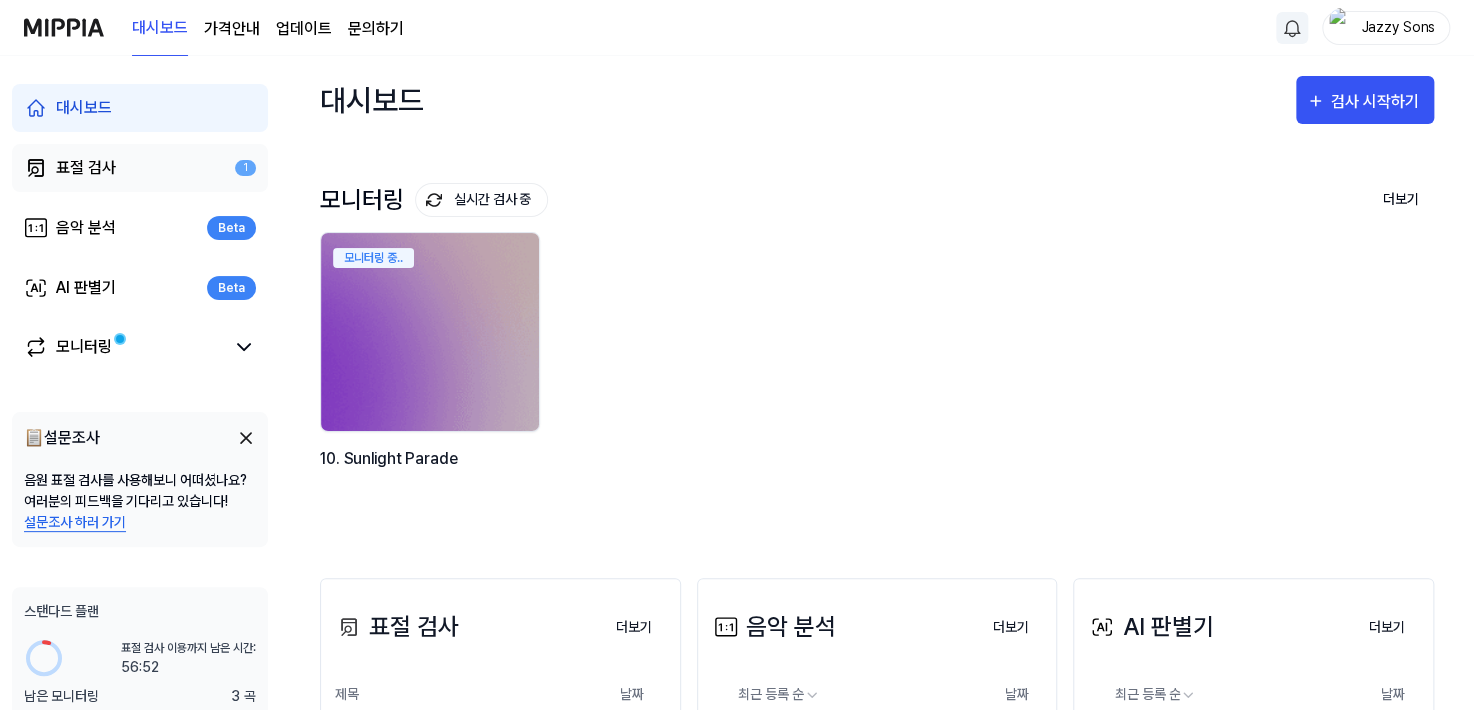click on "표절 검사" at bounding box center (86, 168) 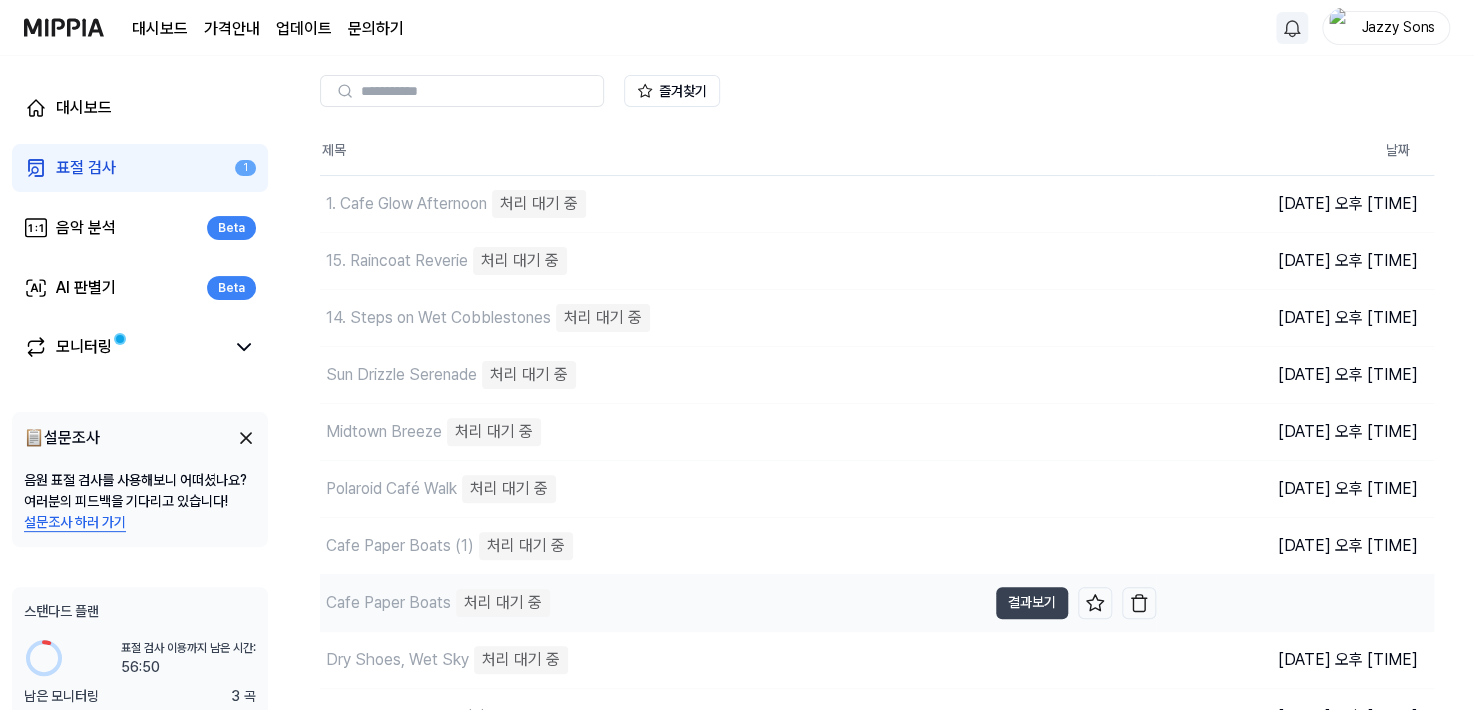 scroll, scrollTop: 0, scrollLeft: 0, axis: both 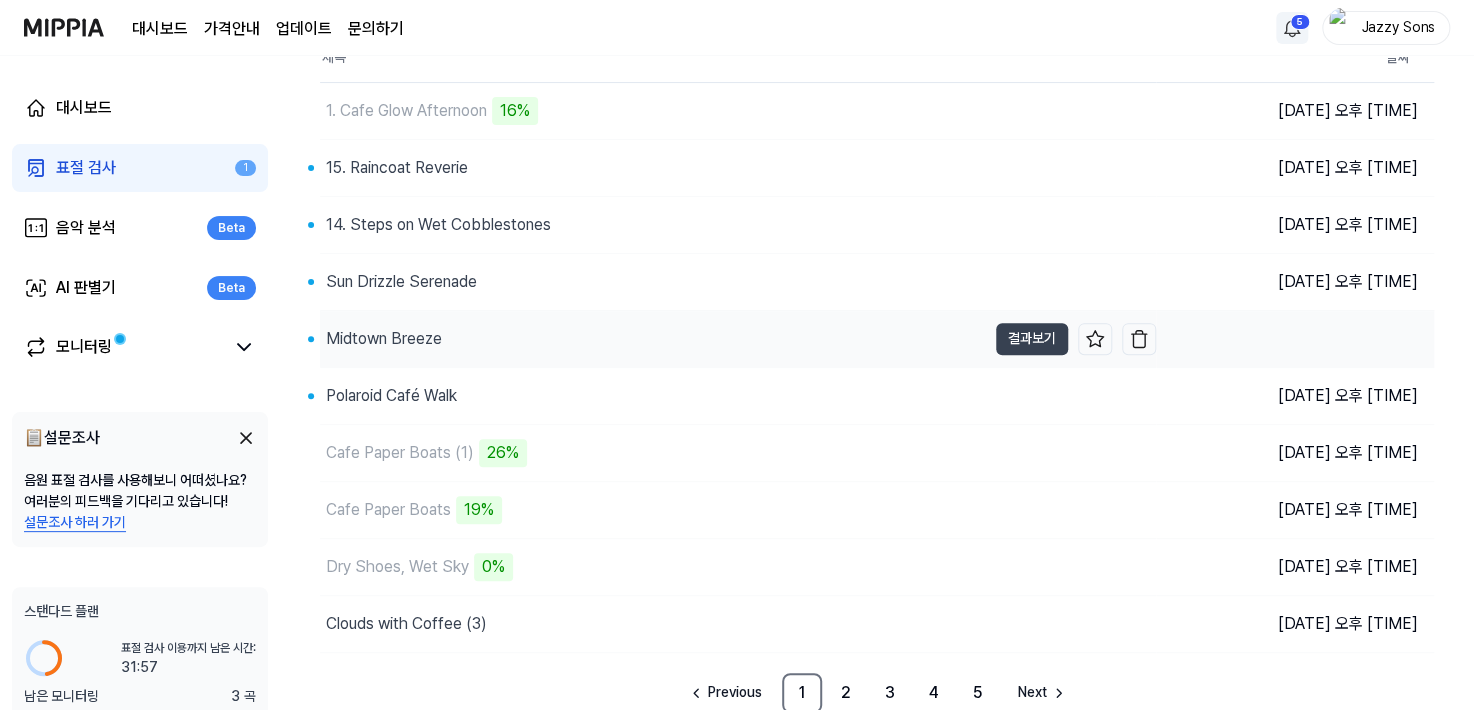 click on "Midtown Breeze" at bounding box center [653, 339] 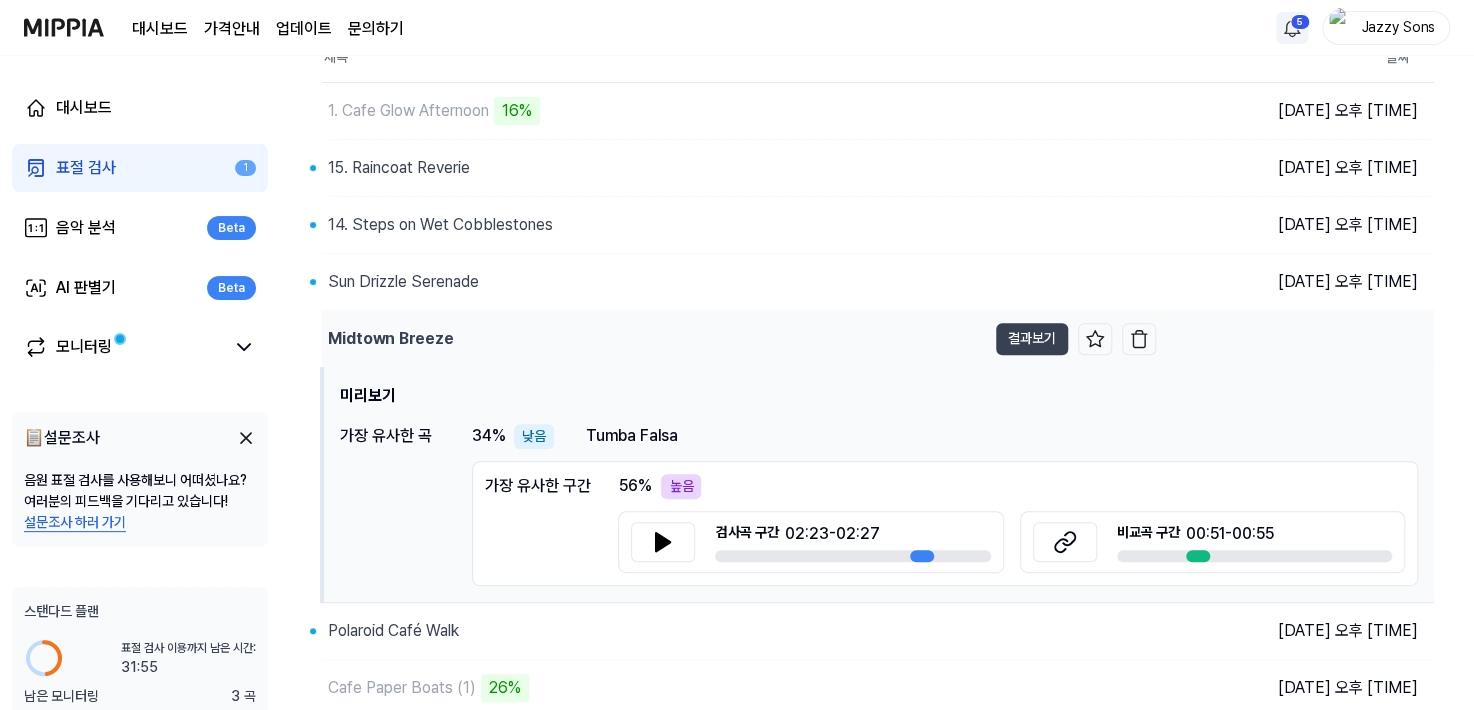 scroll, scrollTop: 0, scrollLeft: 0, axis: both 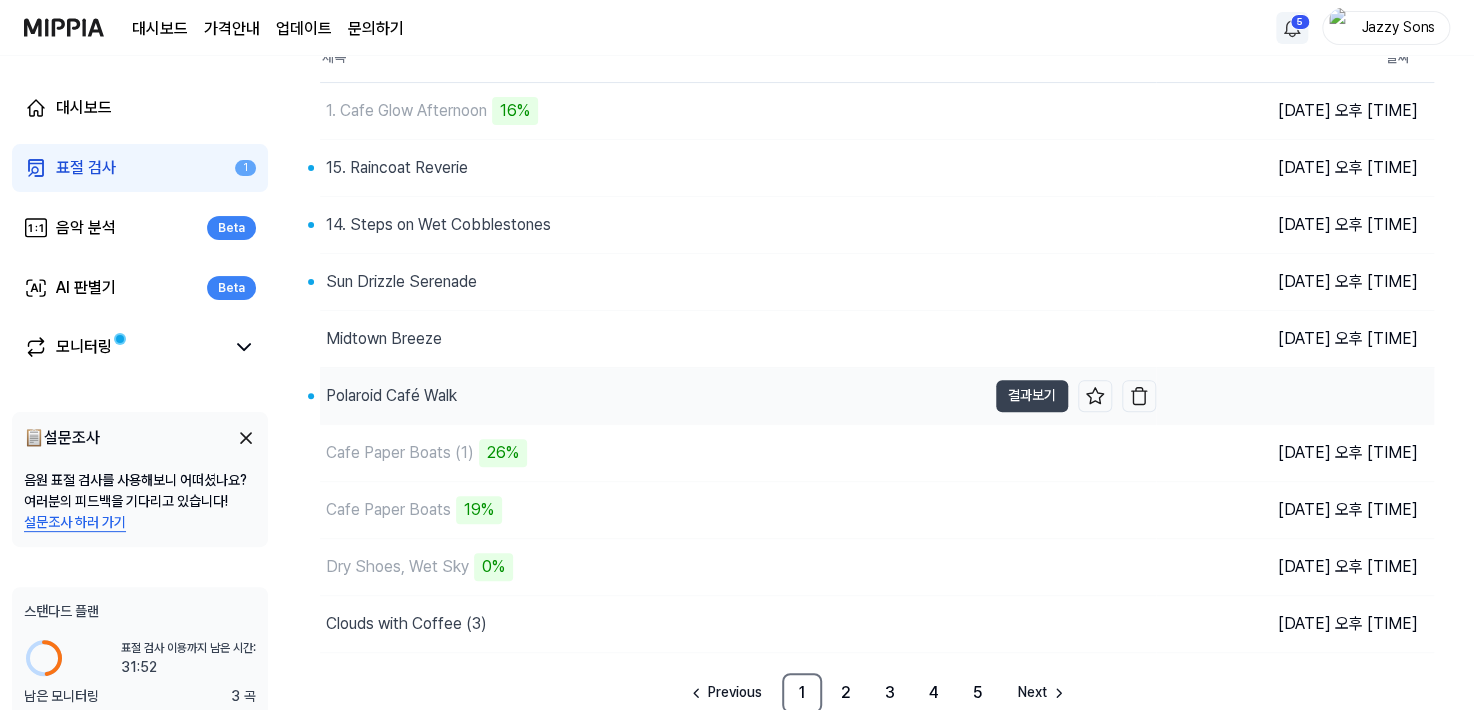 click on "Polaroid Café Walk" at bounding box center (391, 396) 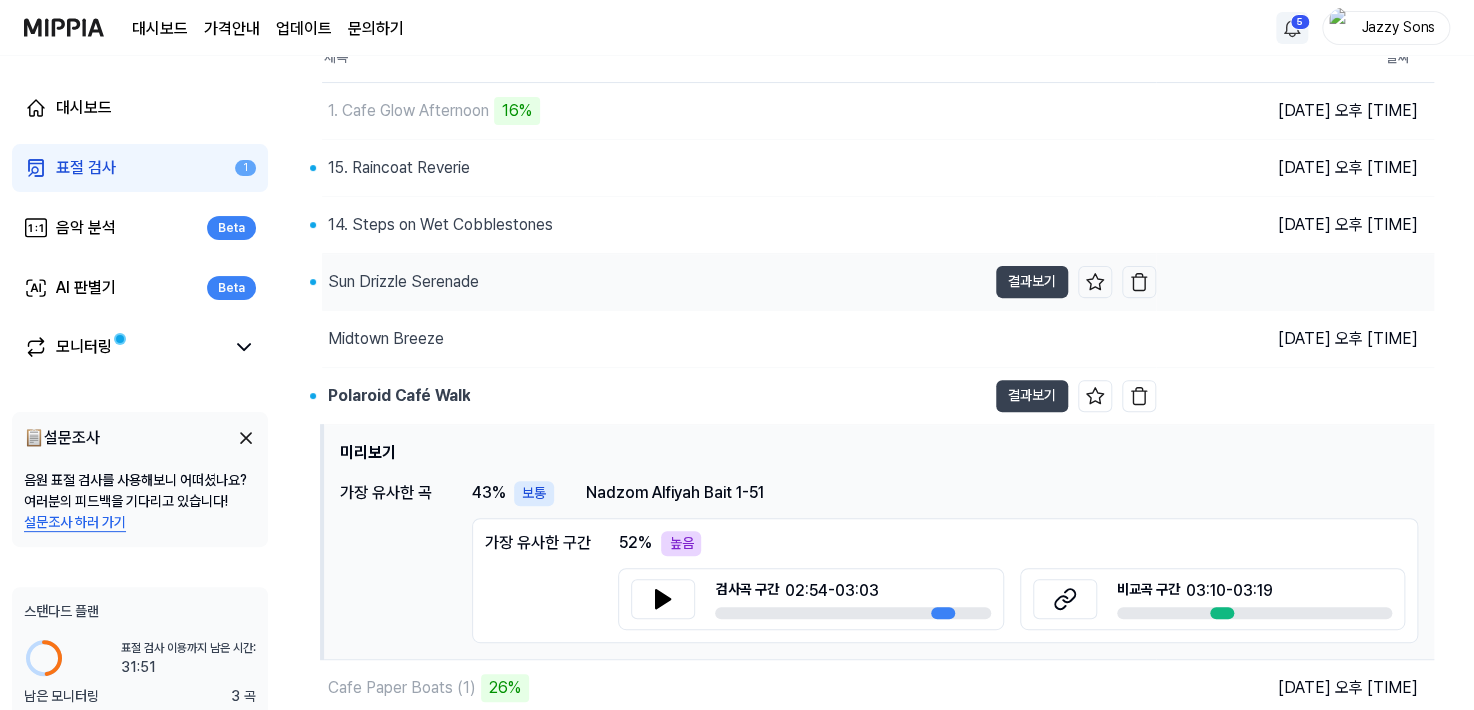 click on "Sun Drizzle Serenade" at bounding box center (403, 282) 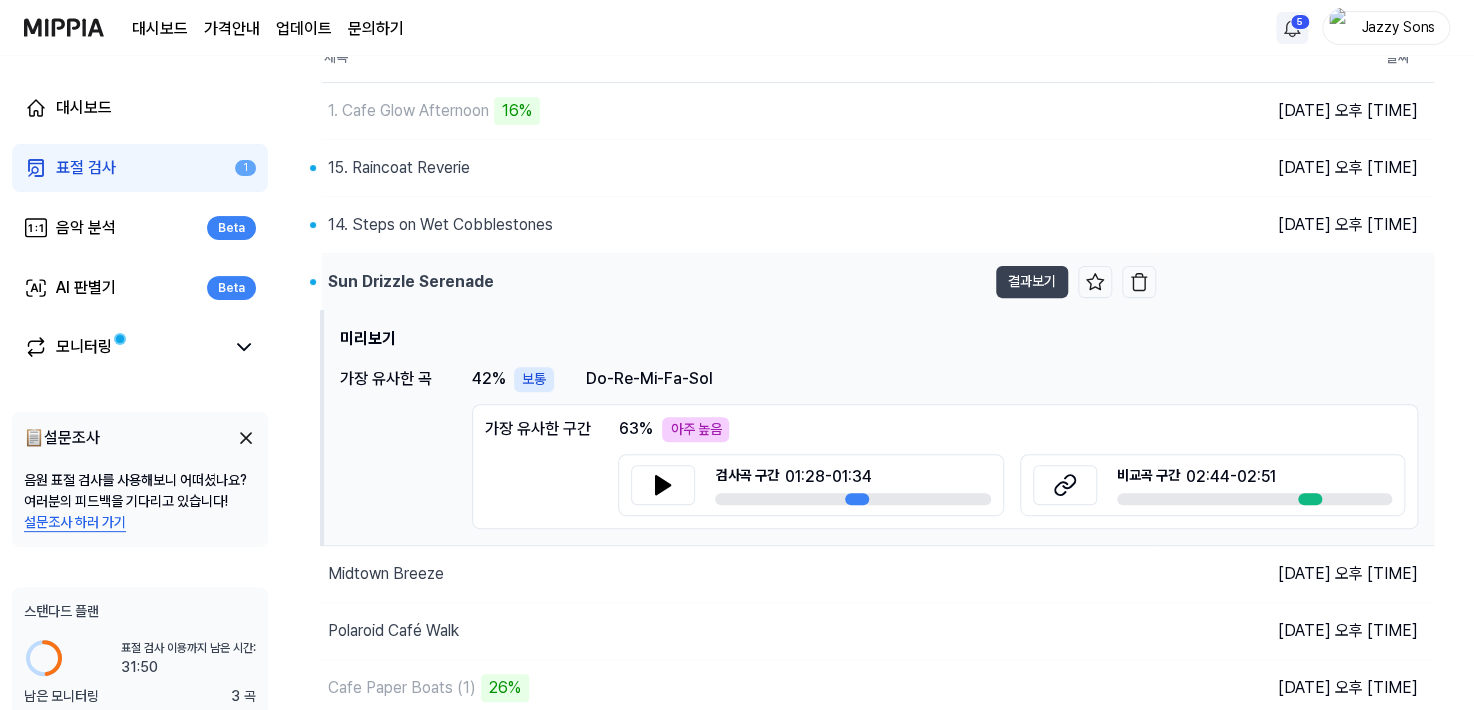 click on "Sun Drizzle Serenade" at bounding box center [654, 282] 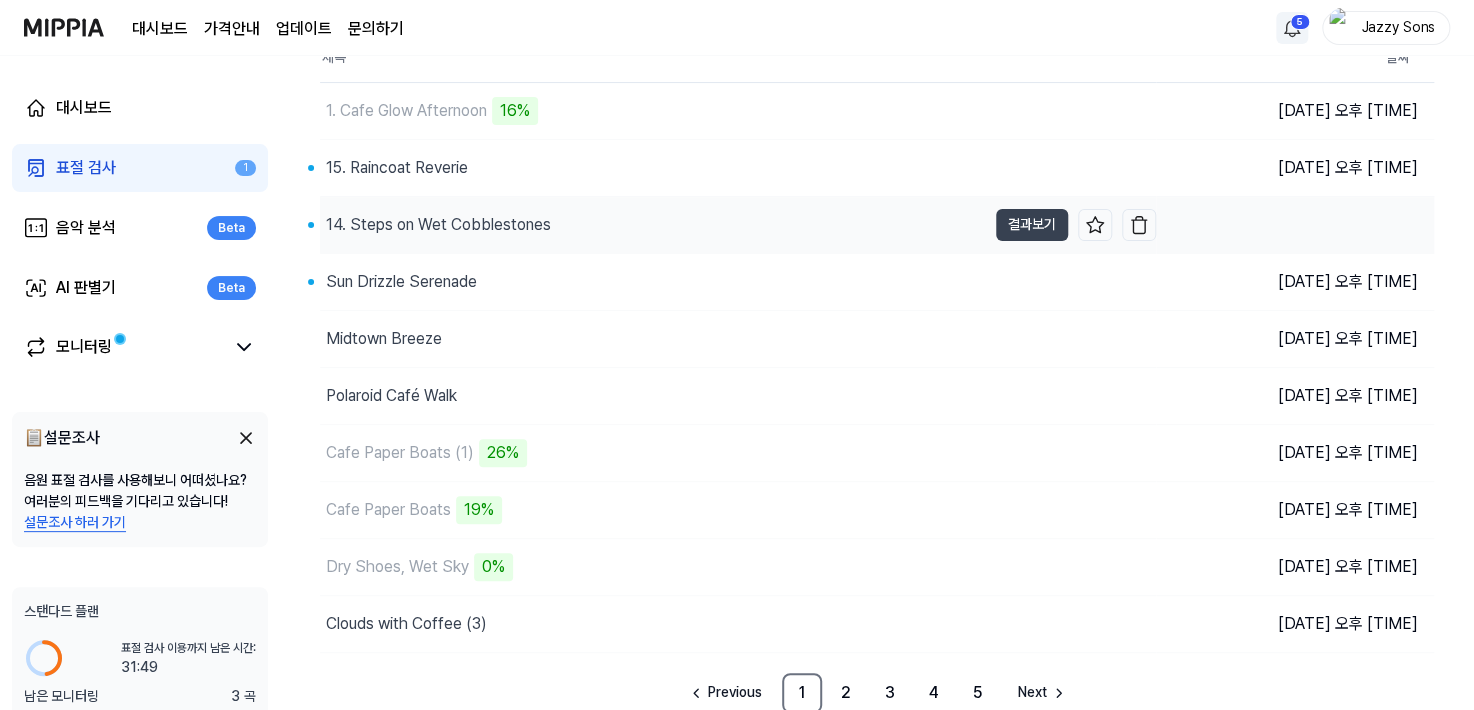 click on "14. Steps on Wet Cobblestones" at bounding box center [438, 225] 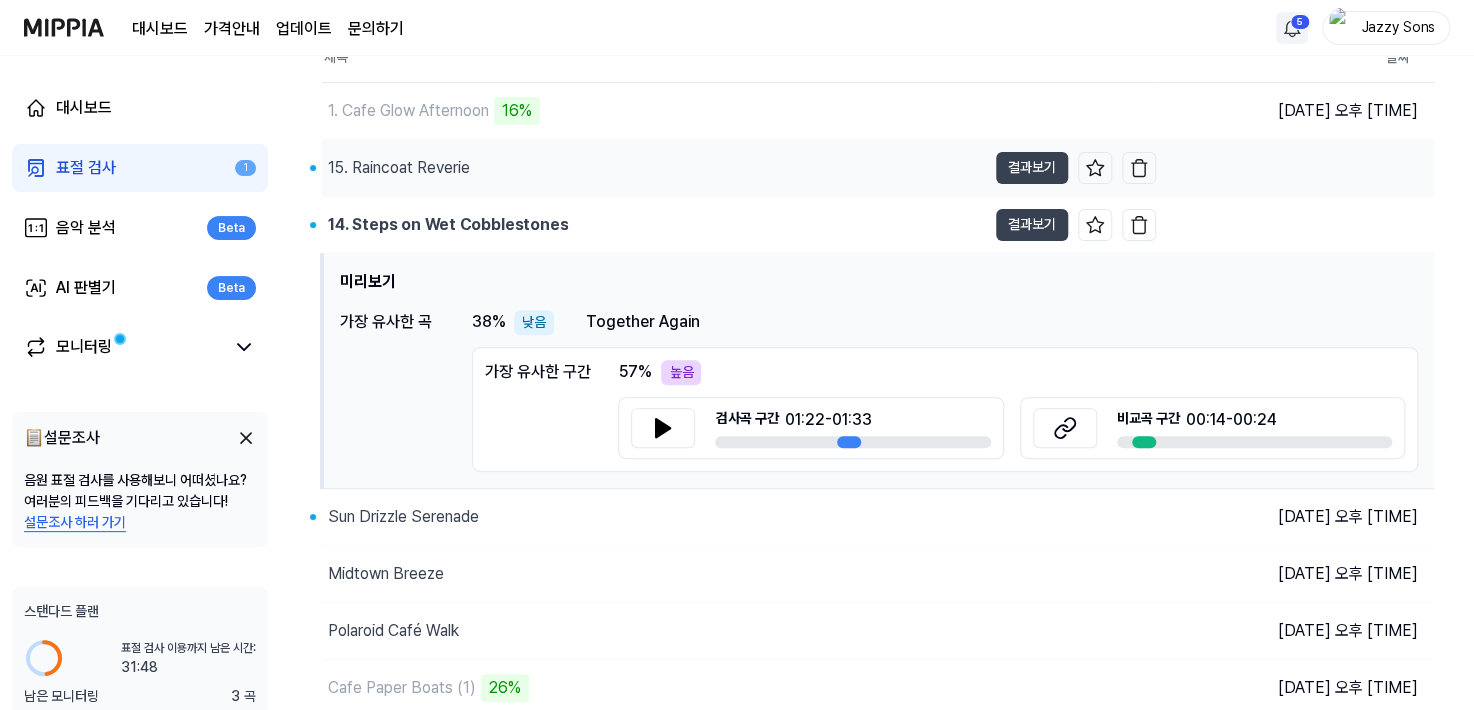 click on "15. Raincoat Reverie" at bounding box center [654, 168] 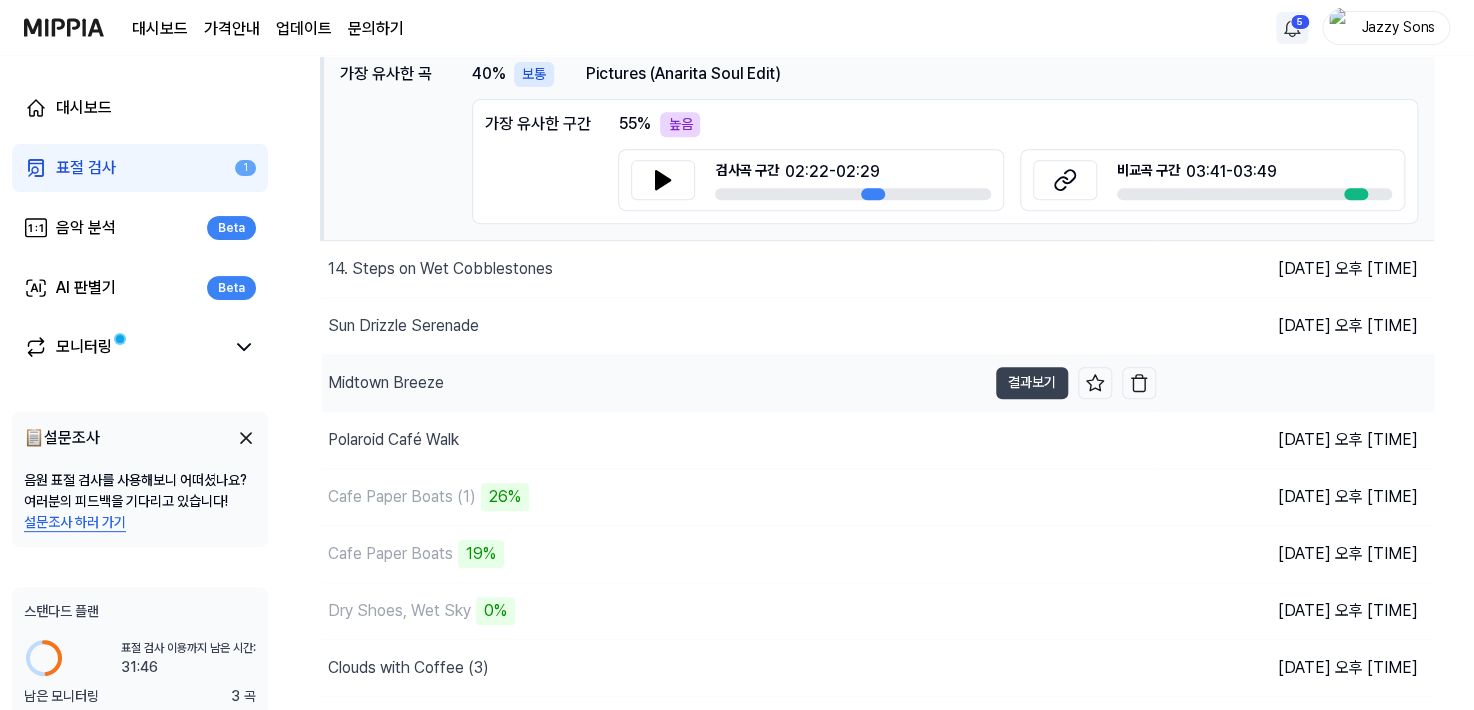 scroll, scrollTop: 396, scrollLeft: 0, axis: vertical 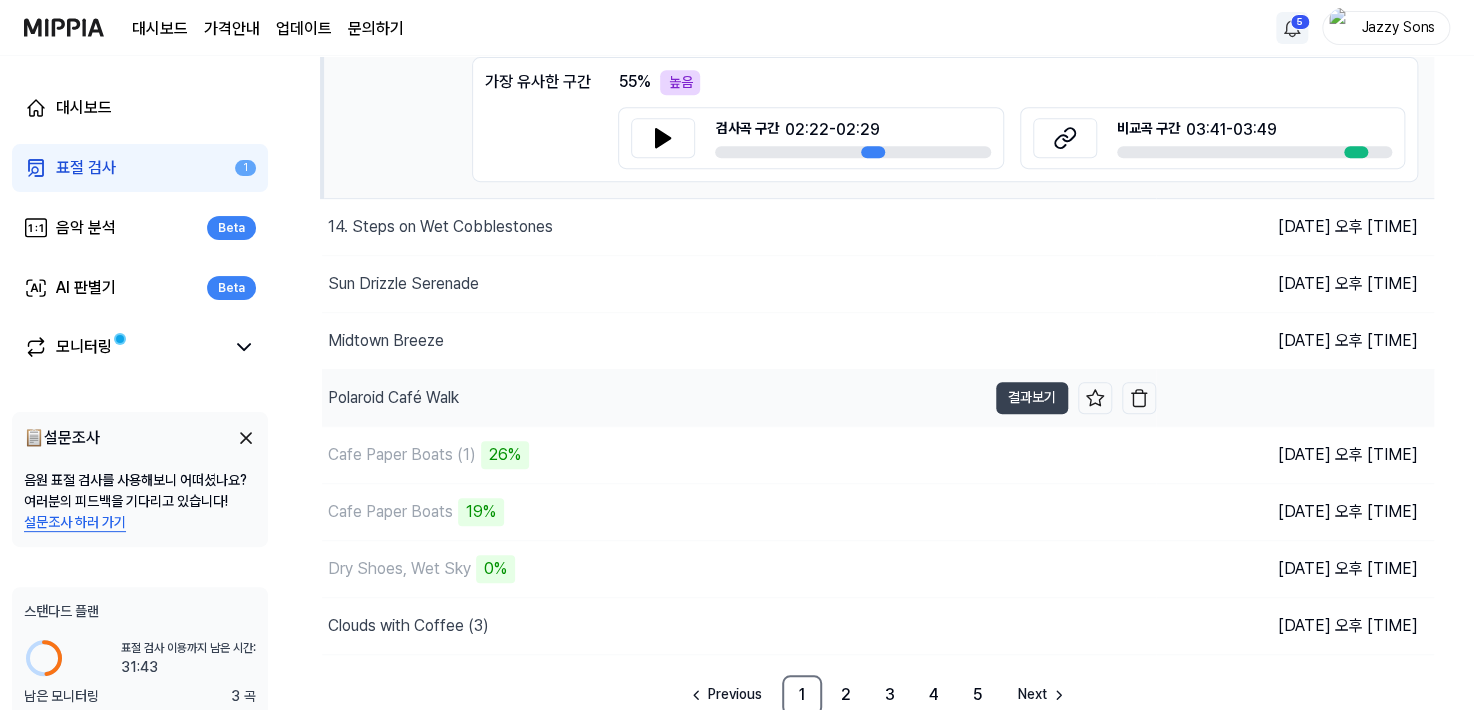 click on "Polaroid Café Walk" at bounding box center (393, 398) 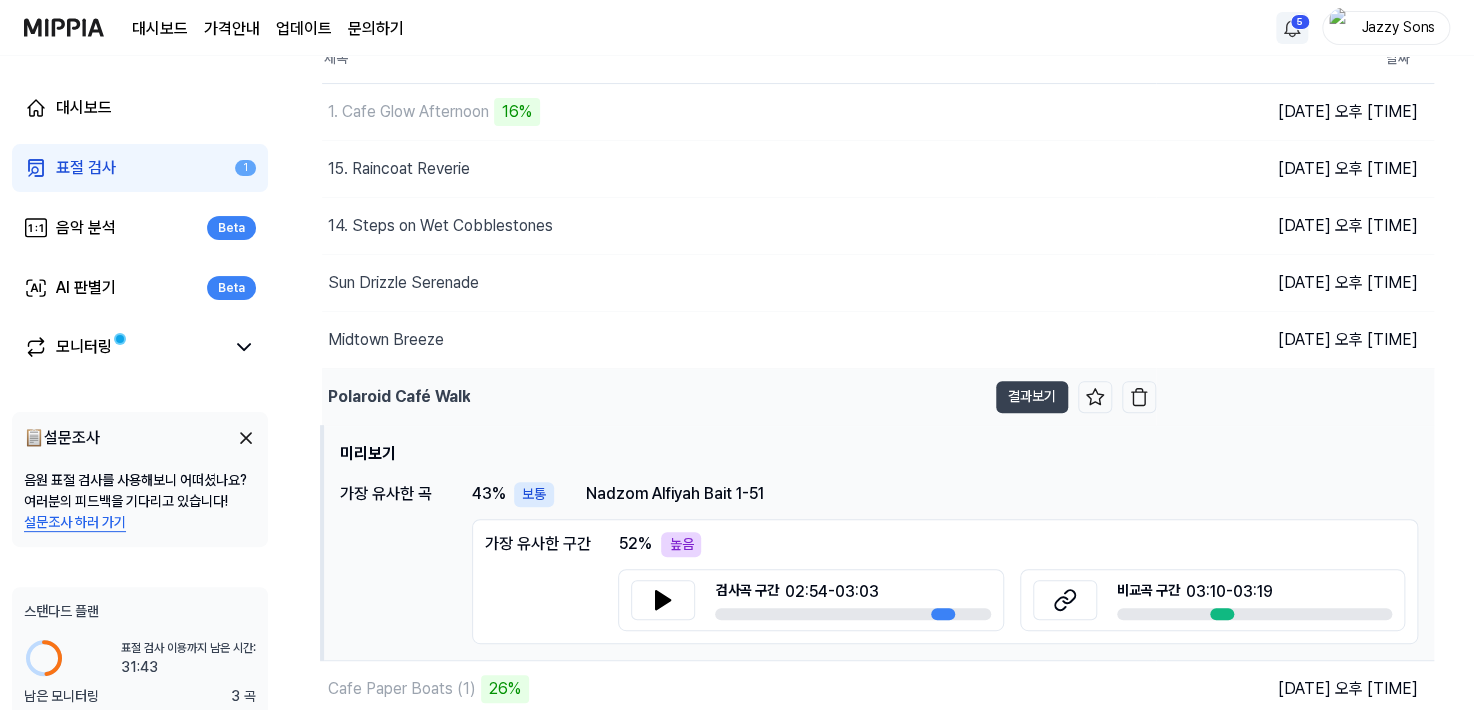 click on "Polaroid Café Walk" at bounding box center (399, 397) 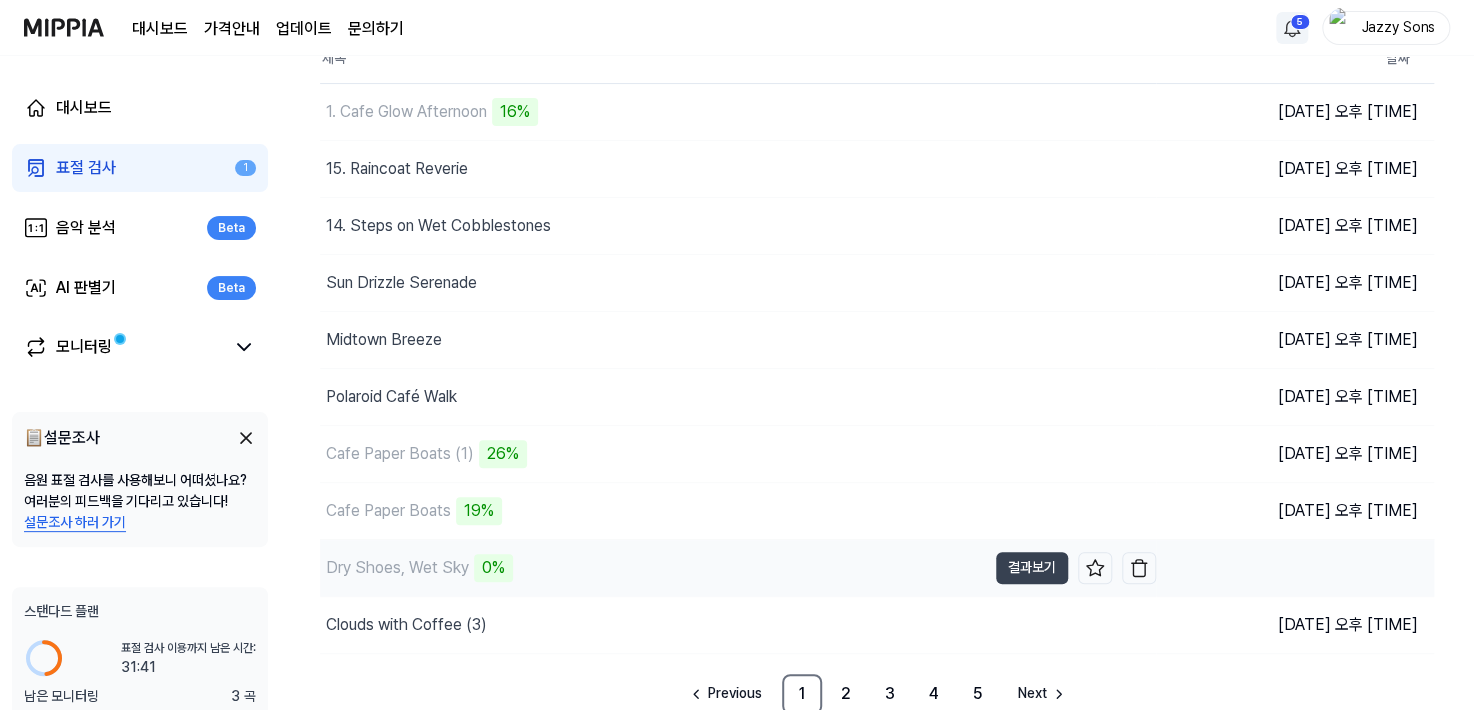 scroll, scrollTop: 163, scrollLeft: 0, axis: vertical 